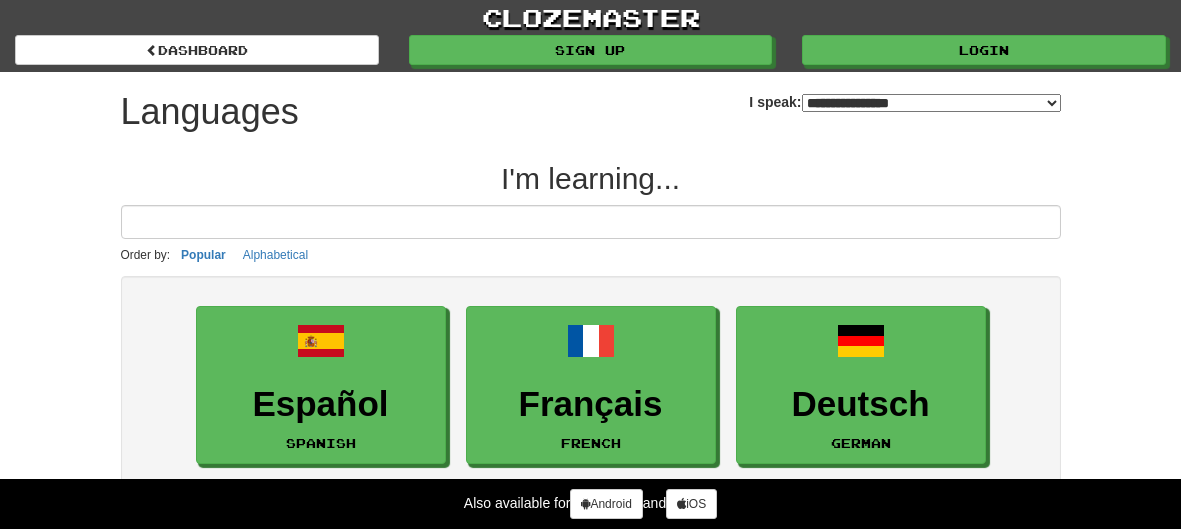 select on "*******" 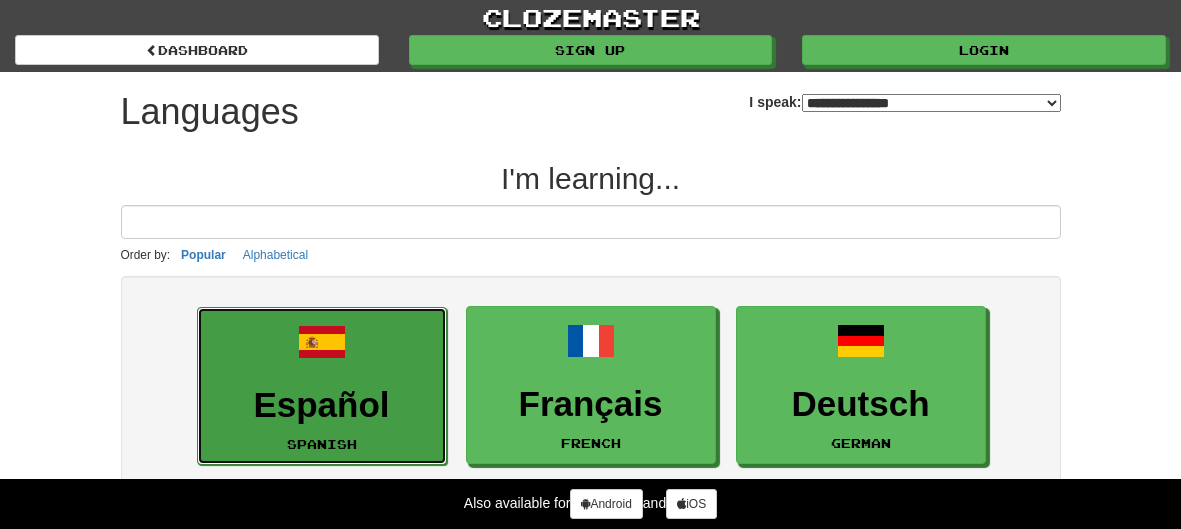 click on "Español" at bounding box center [322, 405] 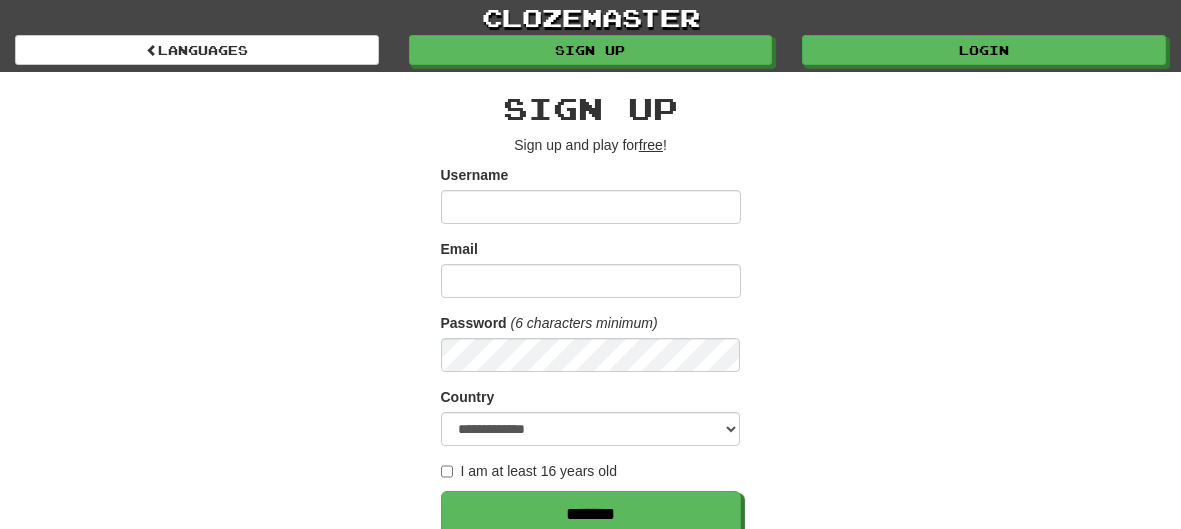 scroll, scrollTop: 0, scrollLeft: 0, axis: both 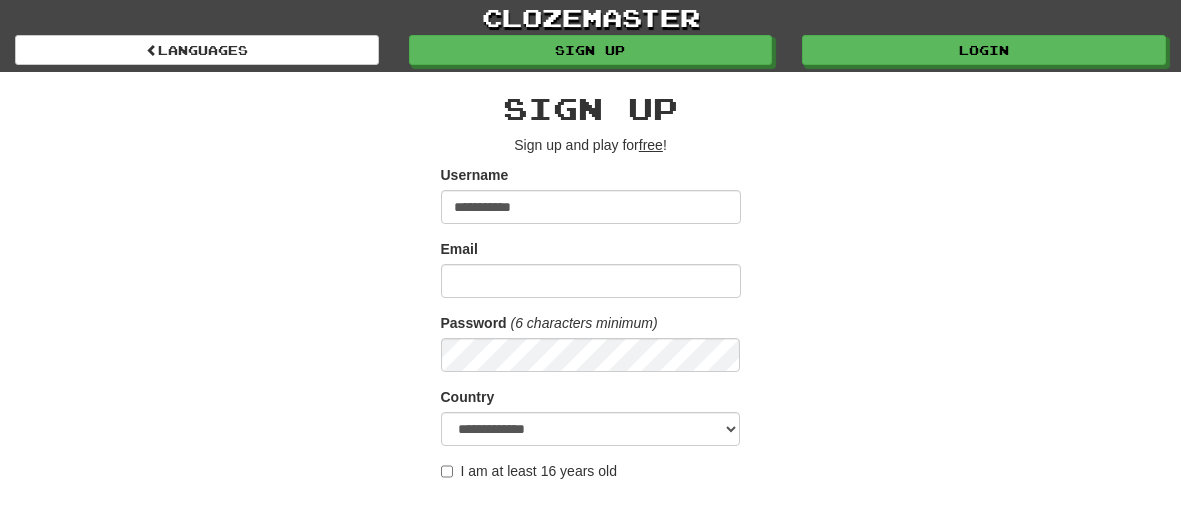 type on "**********" 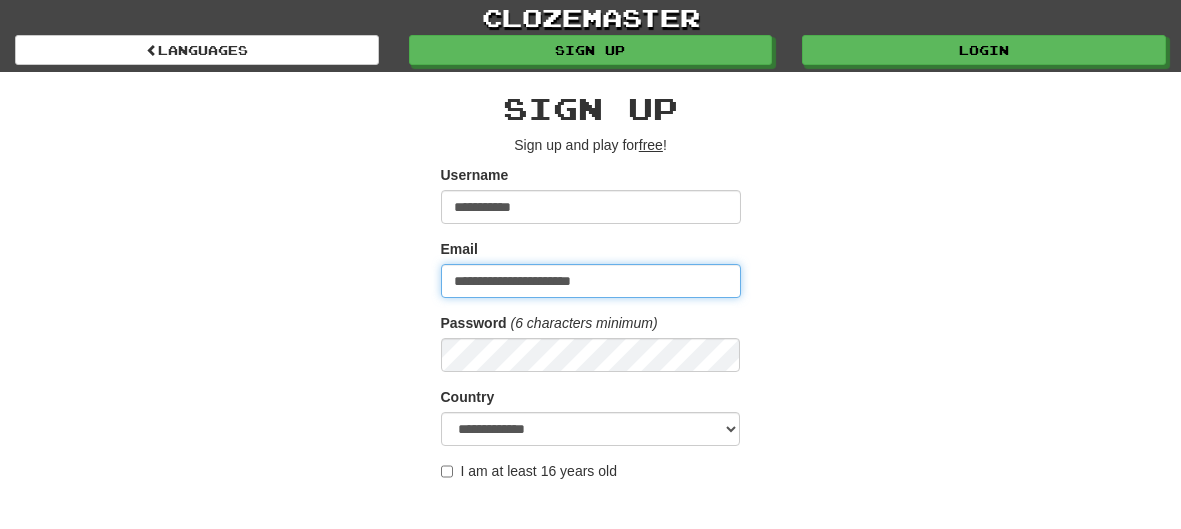 type on "**********" 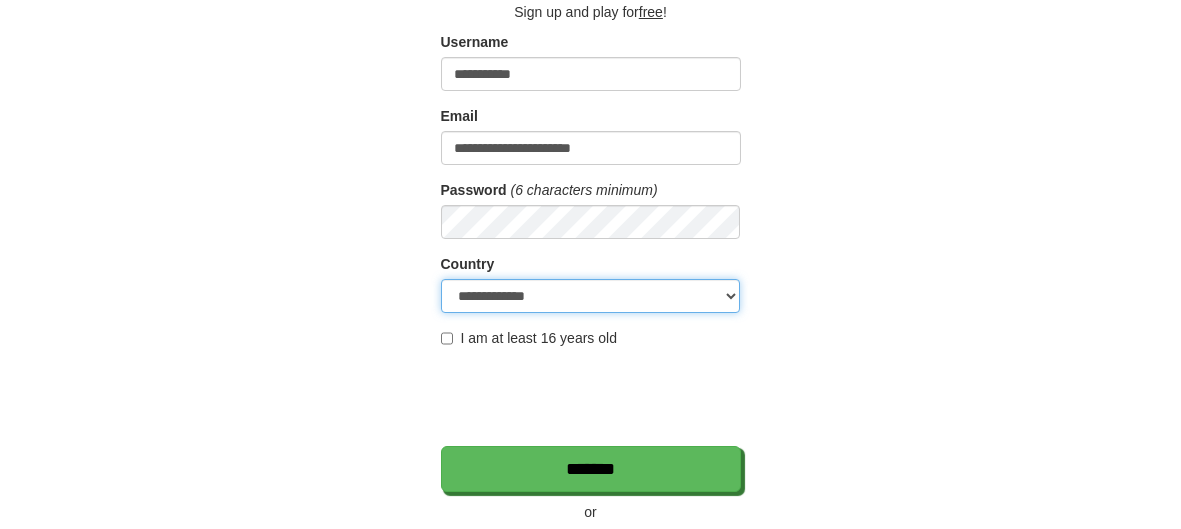 scroll, scrollTop: 138, scrollLeft: 0, axis: vertical 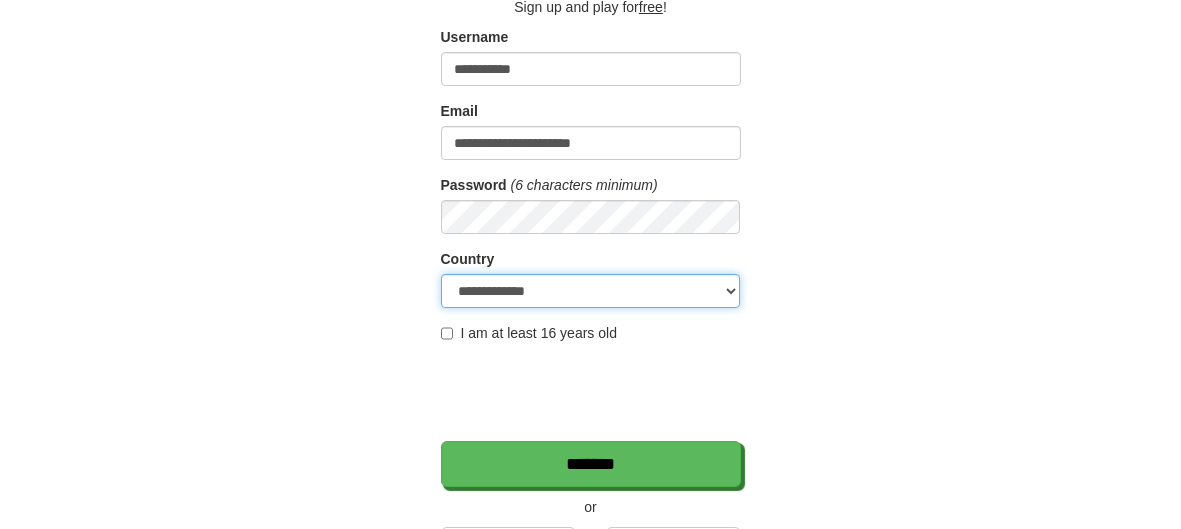 click on "**********" at bounding box center [591, 291] 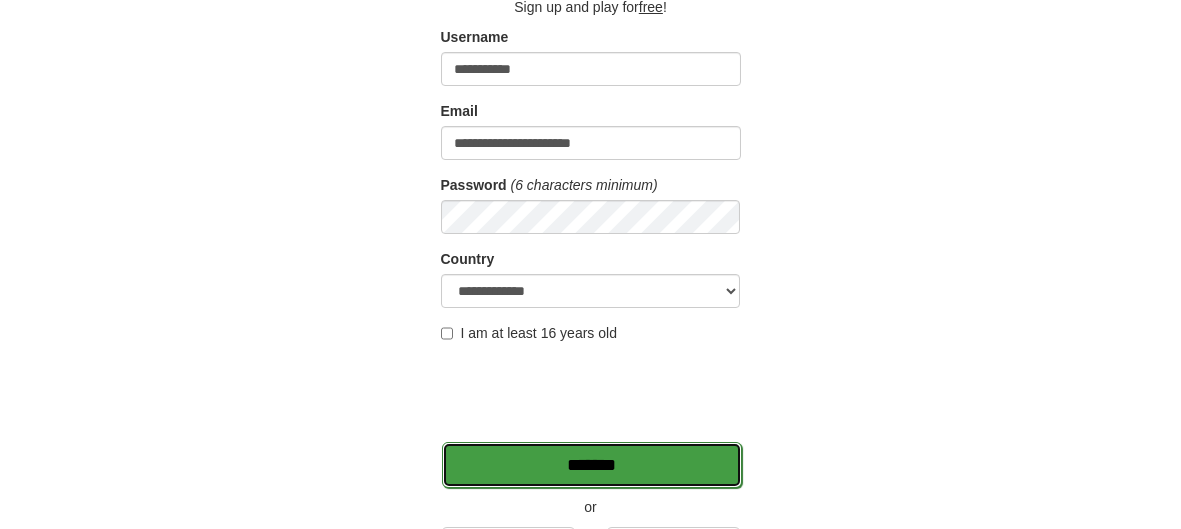click on "*******" at bounding box center [592, 465] 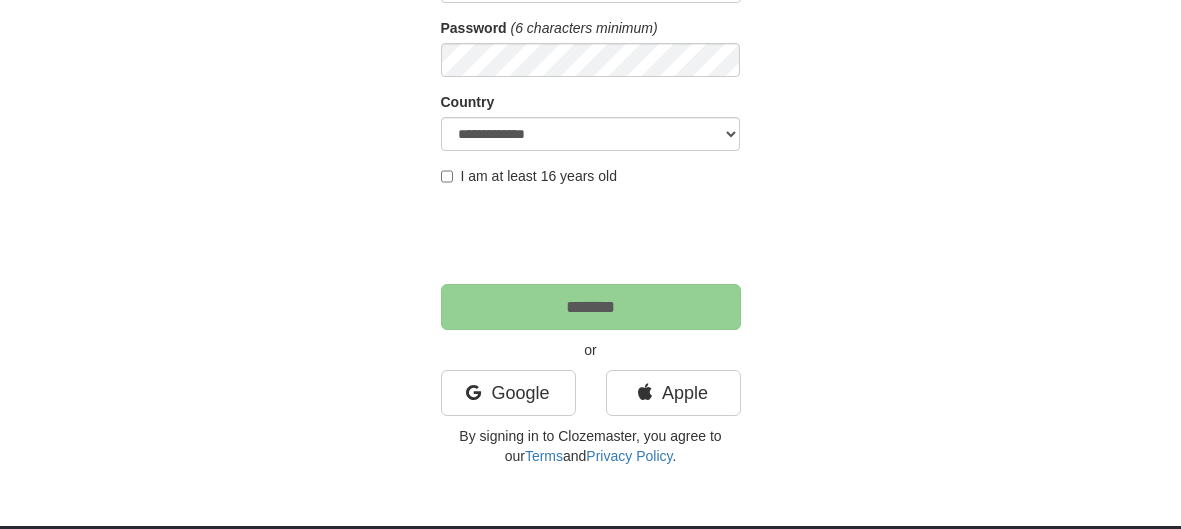 scroll, scrollTop: 302, scrollLeft: 0, axis: vertical 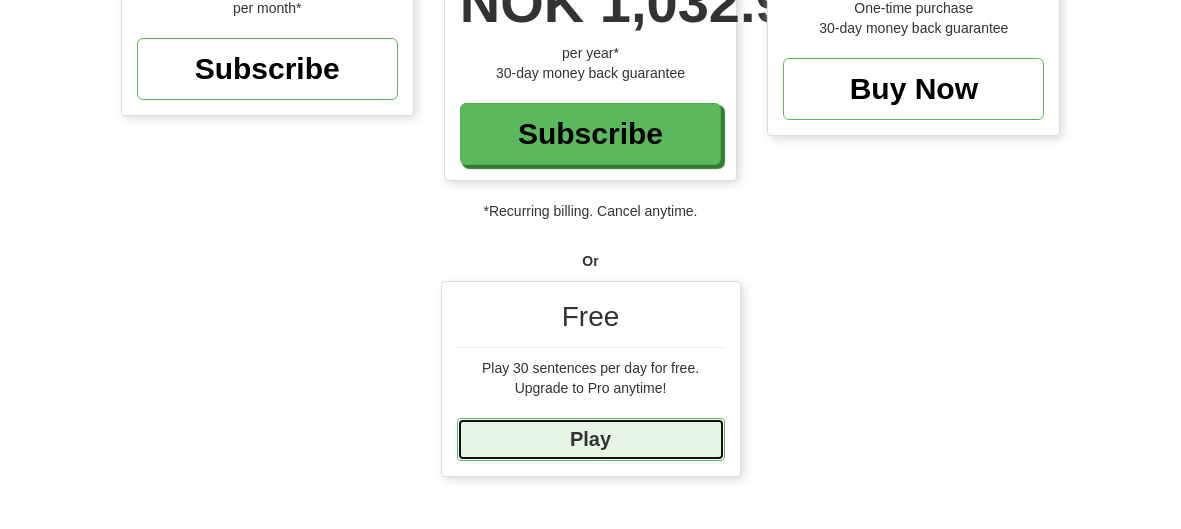 click on "Play" at bounding box center [591, 439] 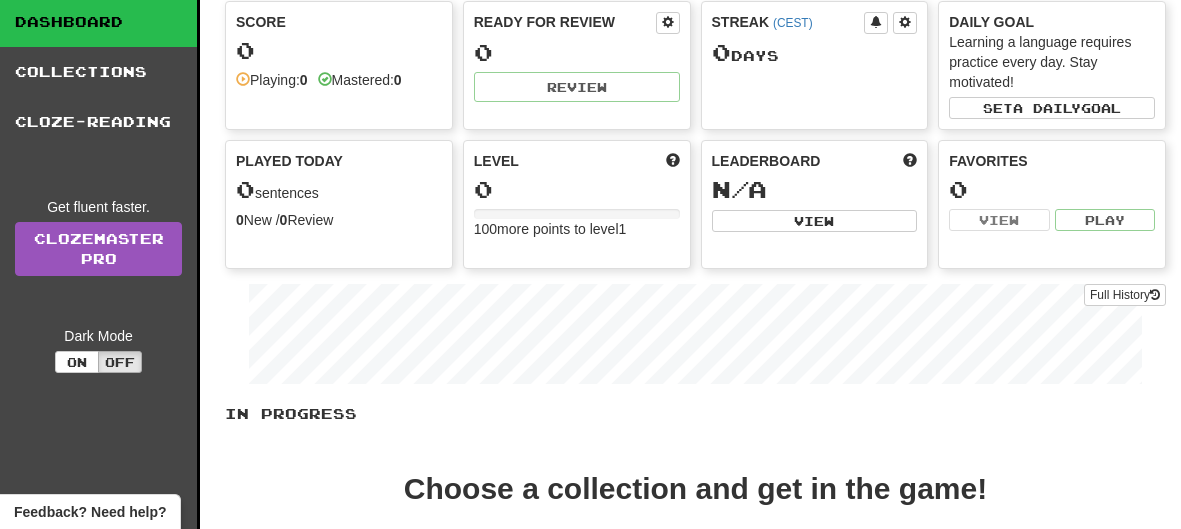 scroll, scrollTop: 324, scrollLeft: 0, axis: vertical 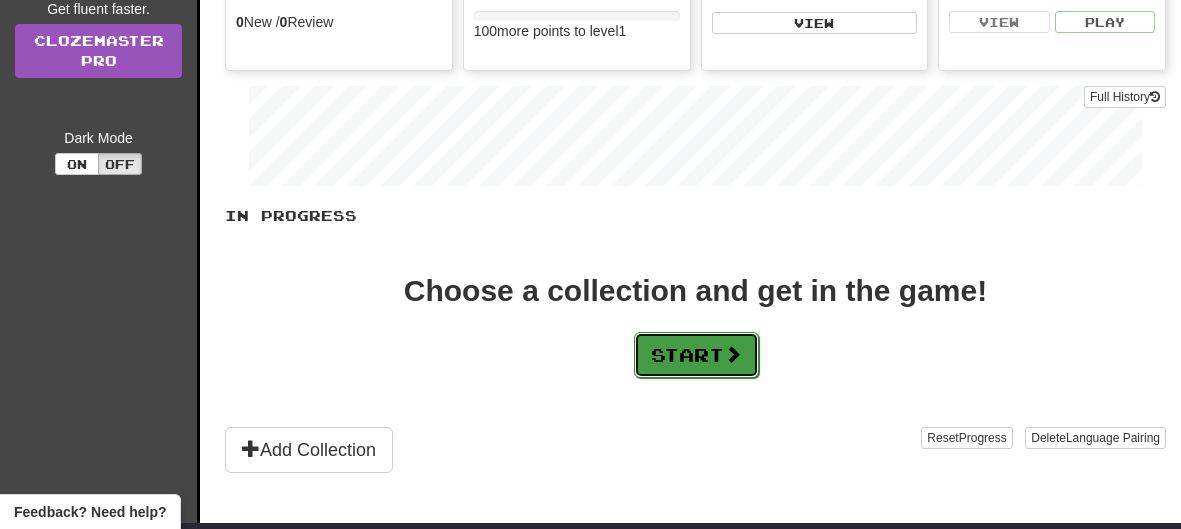 click on "Start" at bounding box center [696, 355] 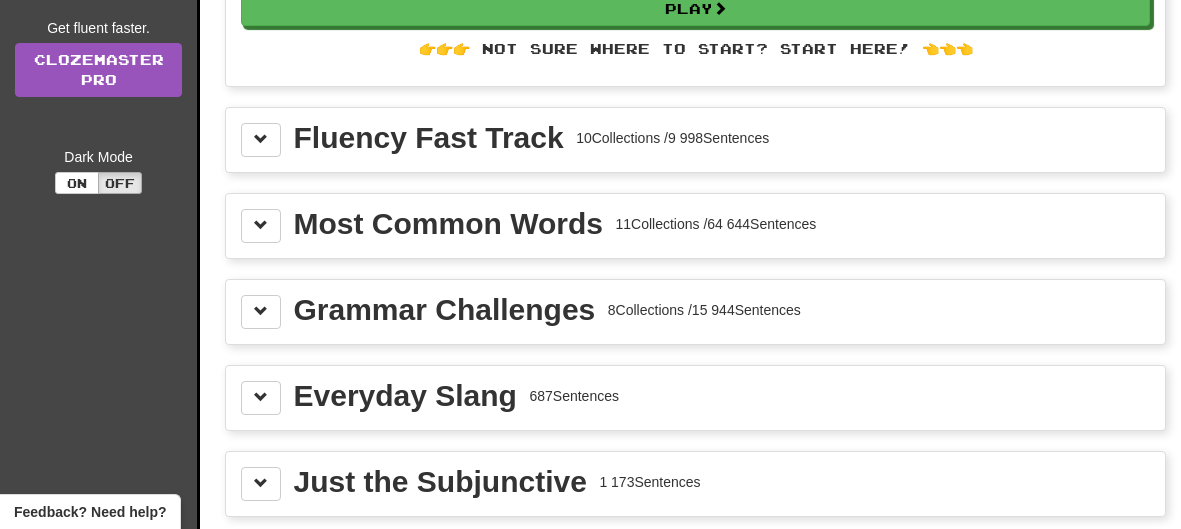 scroll, scrollTop: 310, scrollLeft: 0, axis: vertical 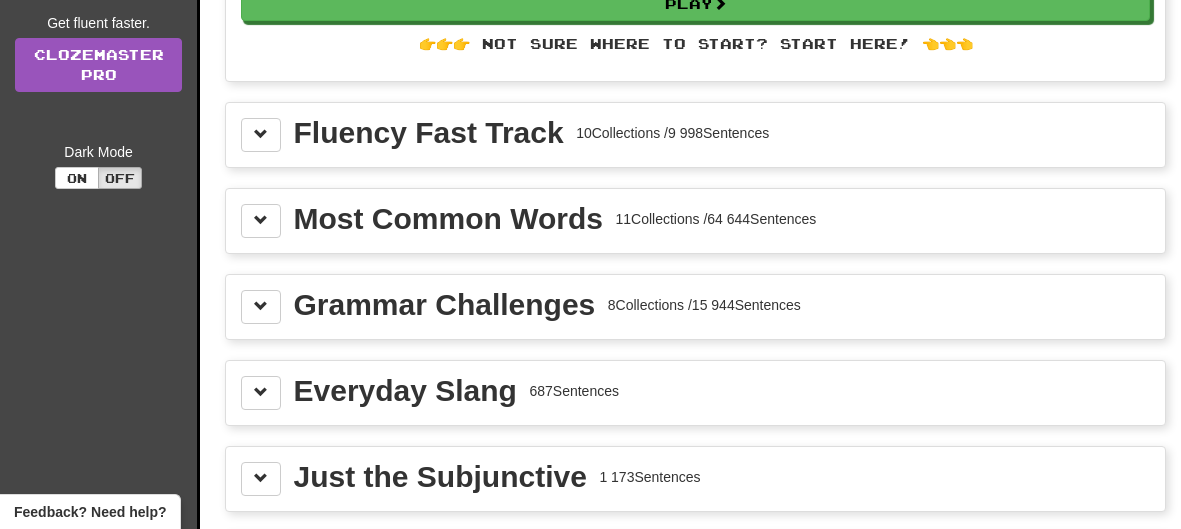 click on "Most Common Words" at bounding box center [448, 219] 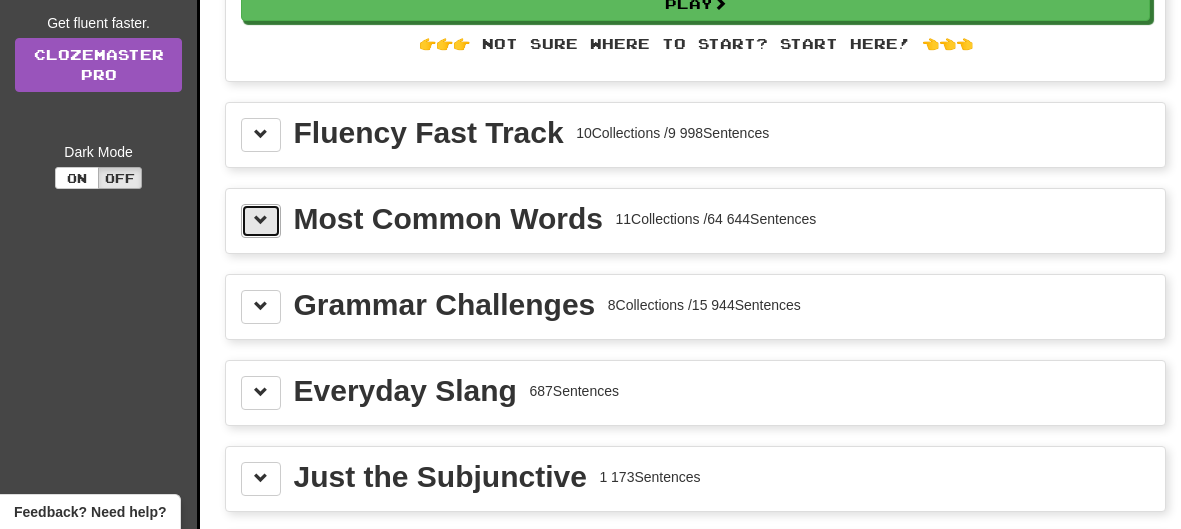 click at bounding box center [261, 221] 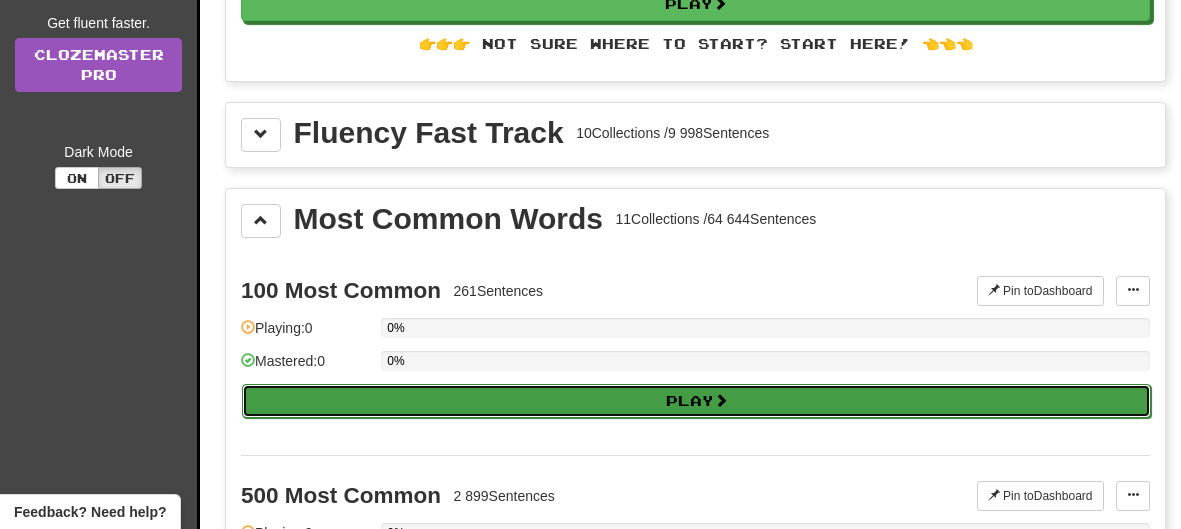 click on "Play" at bounding box center (696, 401) 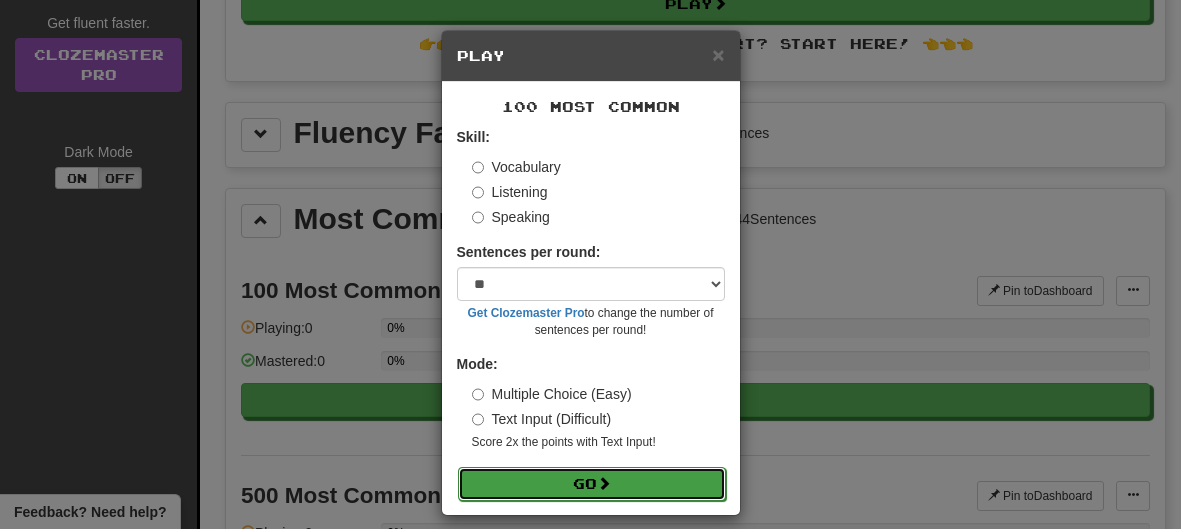 click on "Go" at bounding box center (592, 484) 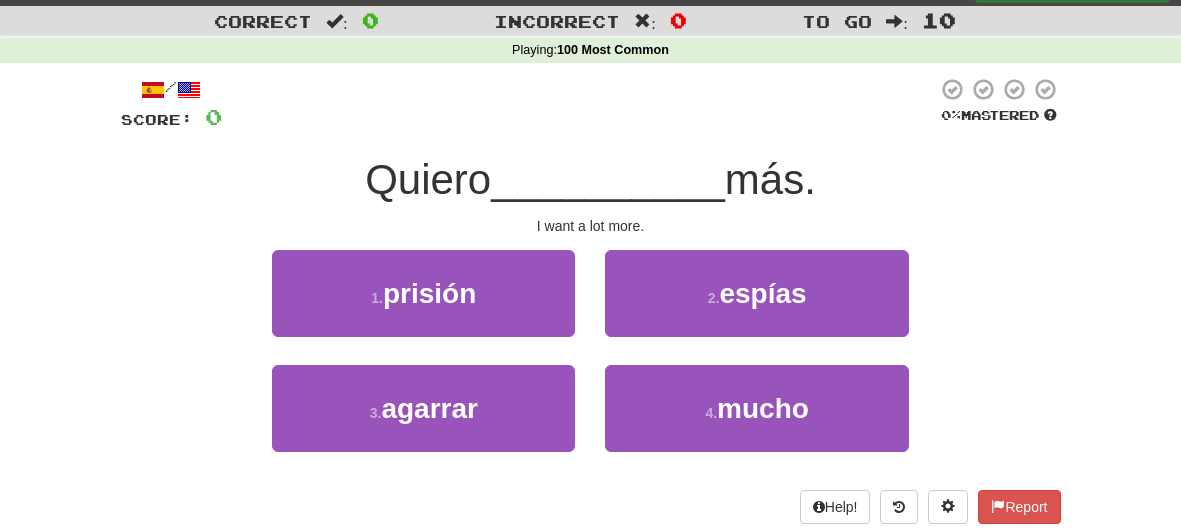 scroll, scrollTop: 70, scrollLeft: 0, axis: vertical 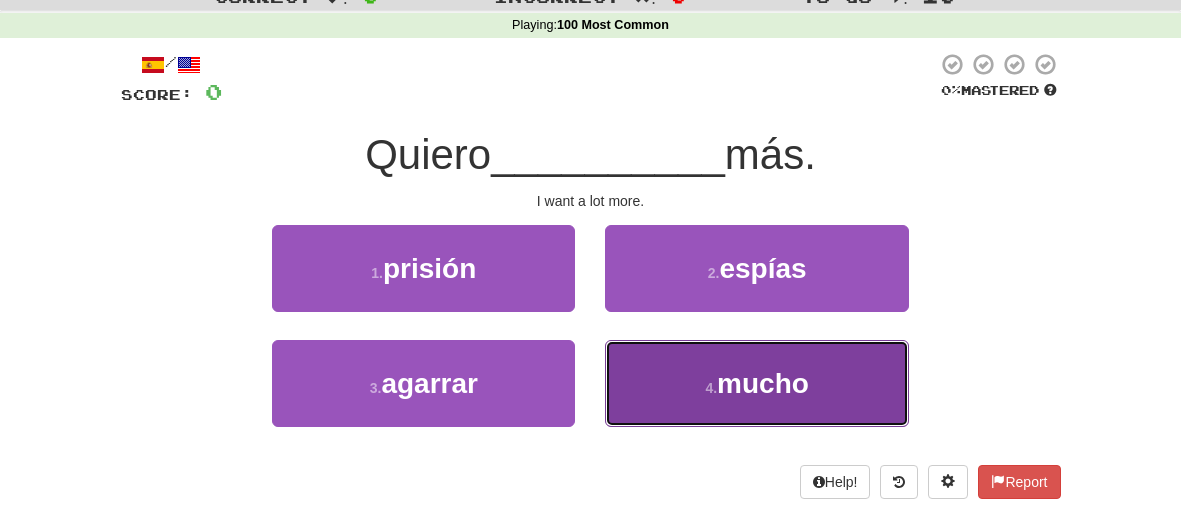 click on "mucho" at bounding box center [763, 383] 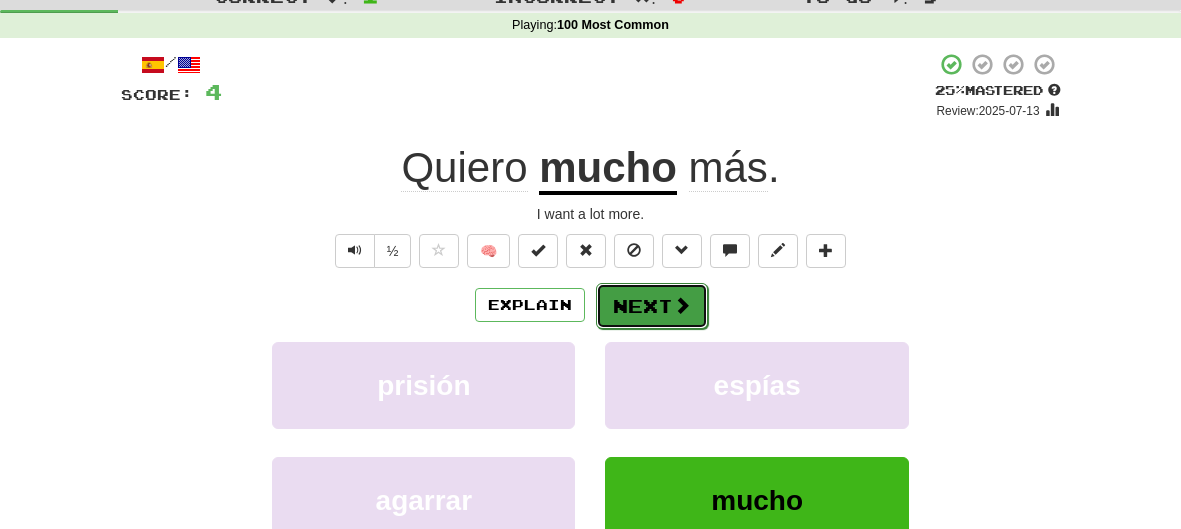 click on "Next" at bounding box center (652, 306) 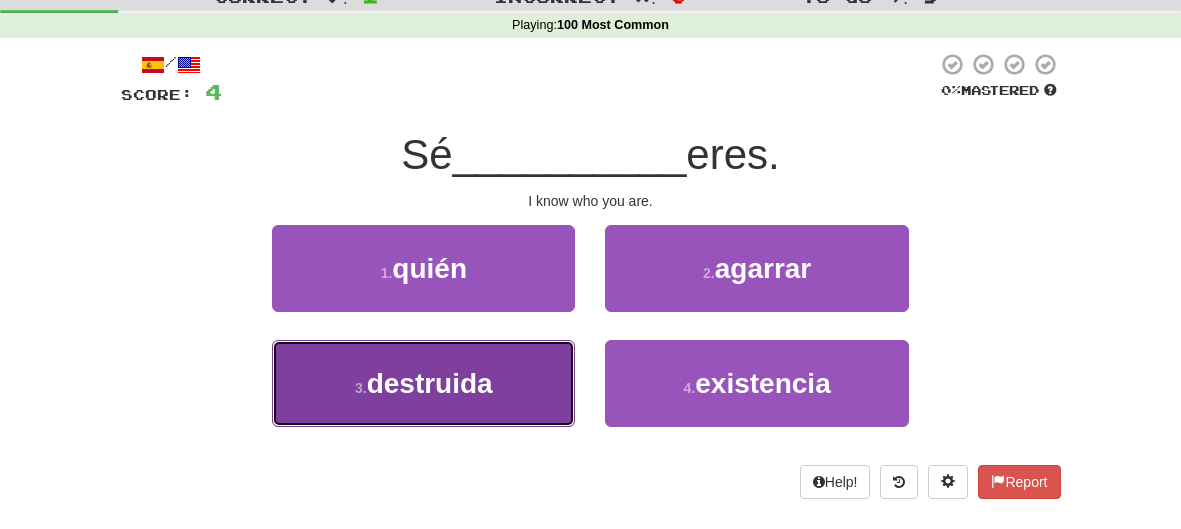 click on "3 .  destruida" at bounding box center [423, 383] 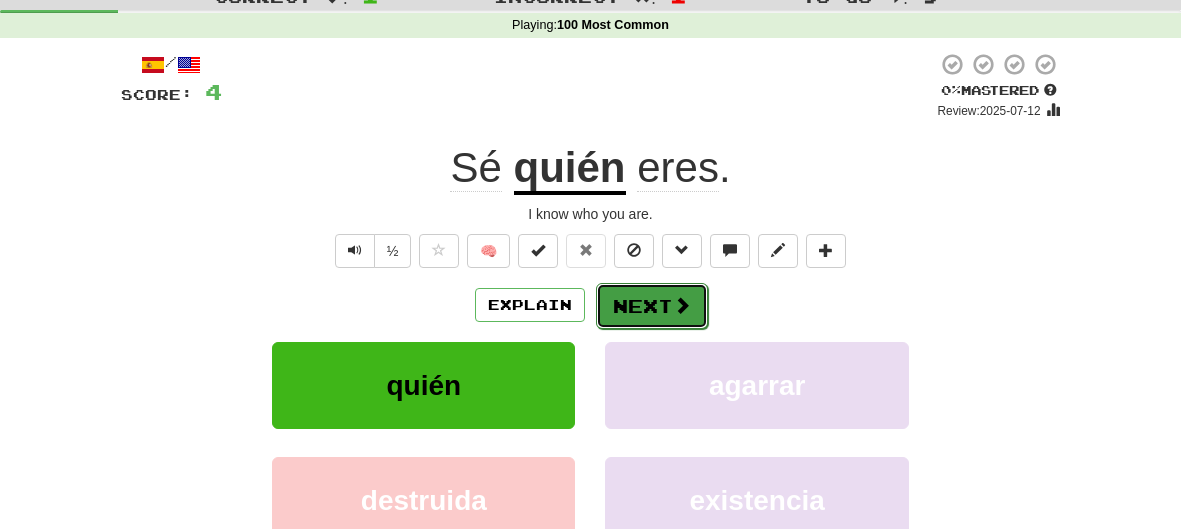 click on "Next" at bounding box center (652, 306) 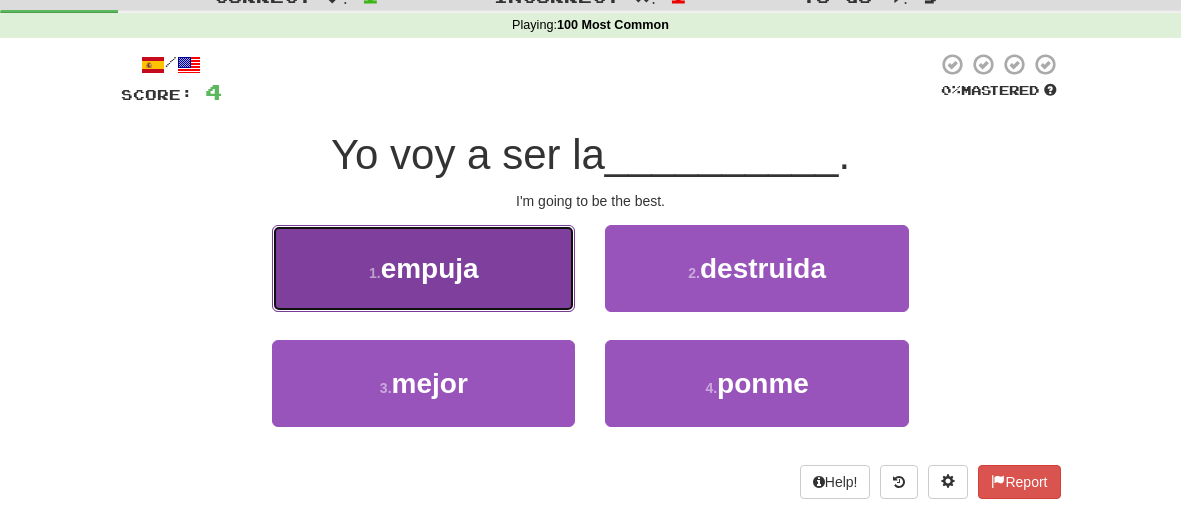 click on "1 .  empuja" at bounding box center [423, 268] 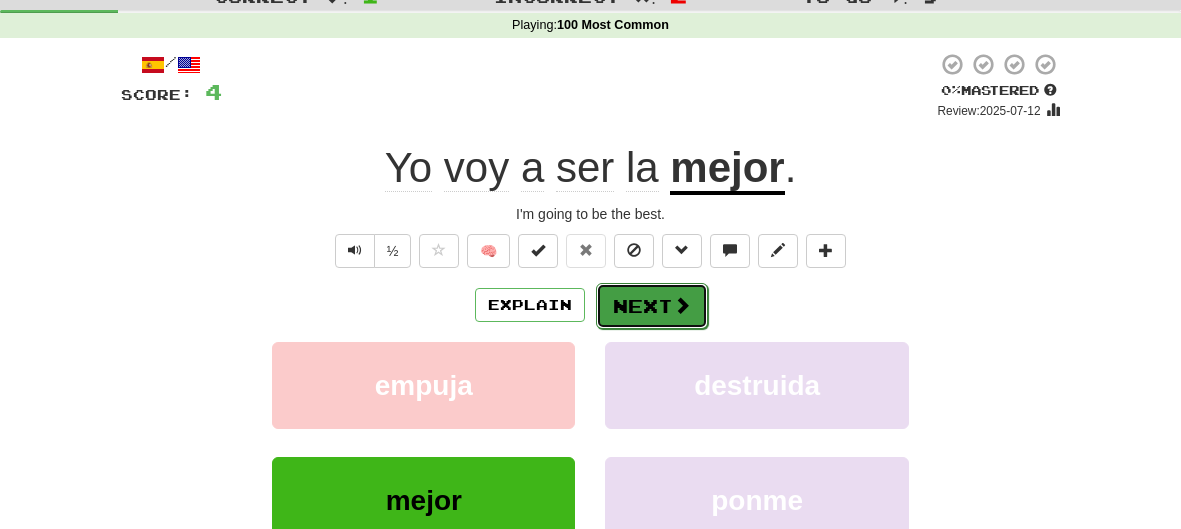 click on "Next" at bounding box center (652, 306) 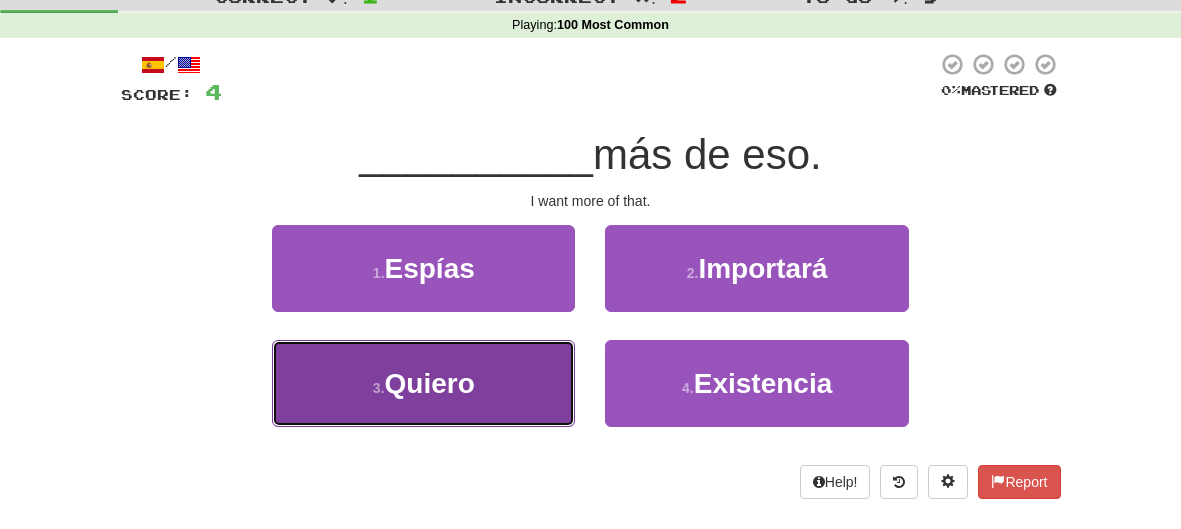 click on "3 .  Quiero" at bounding box center [423, 383] 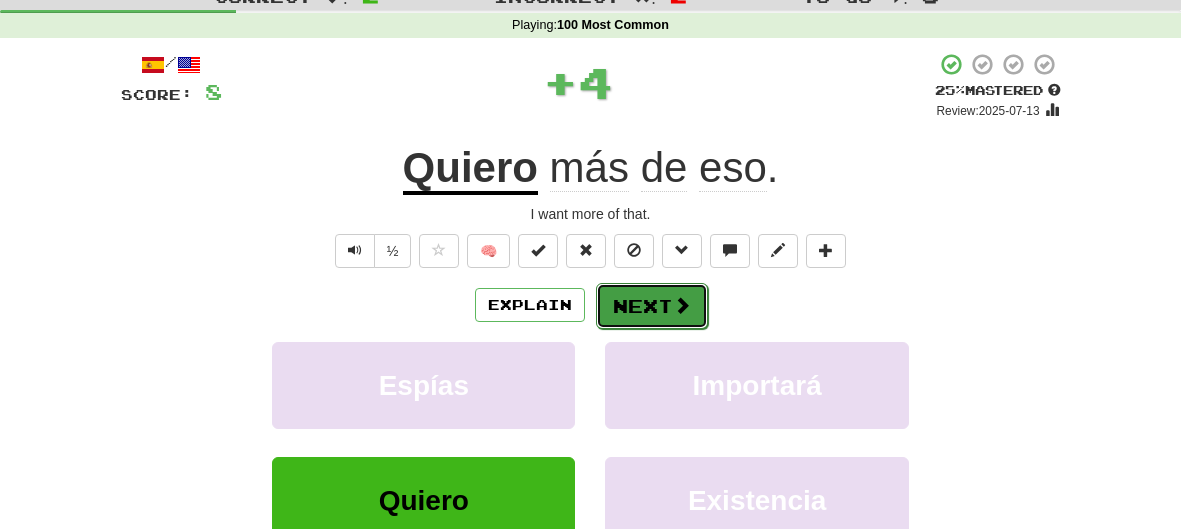 click on "Next" at bounding box center [652, 306] 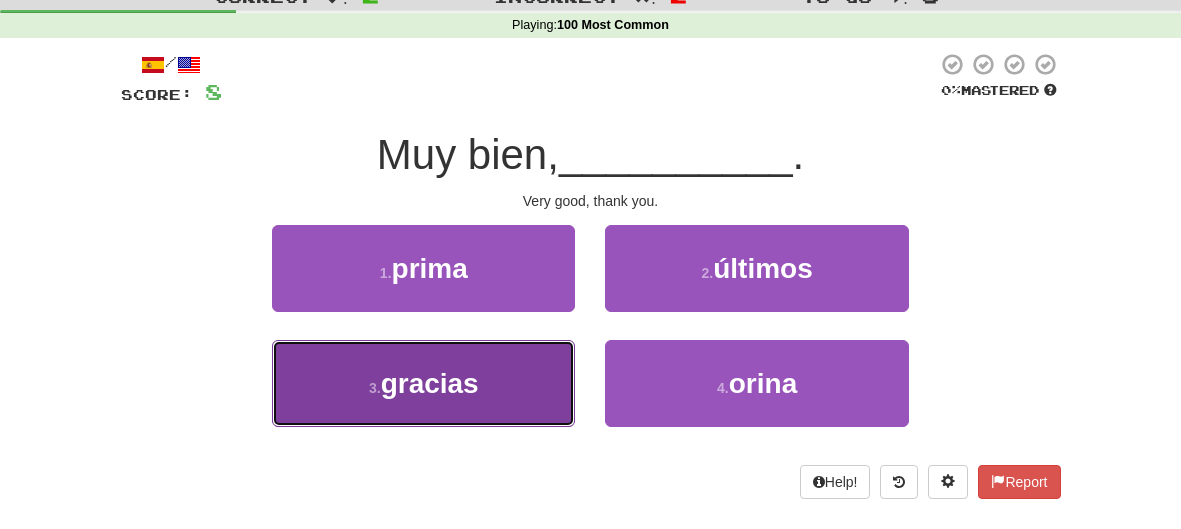 click on "gracias" at bounding box center (430, 383) 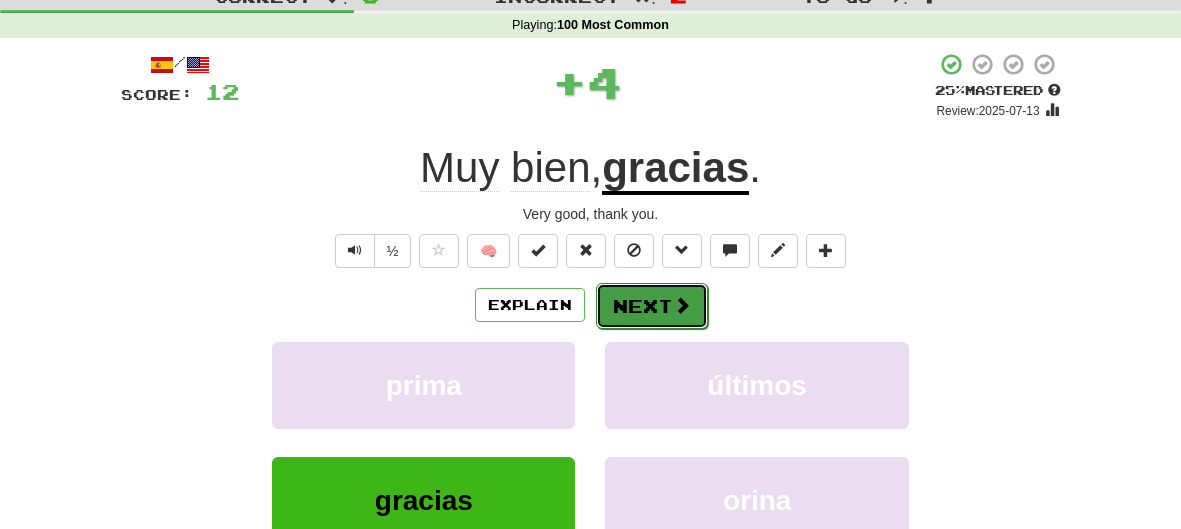 click on "Next" at bounding box center [652, 306] 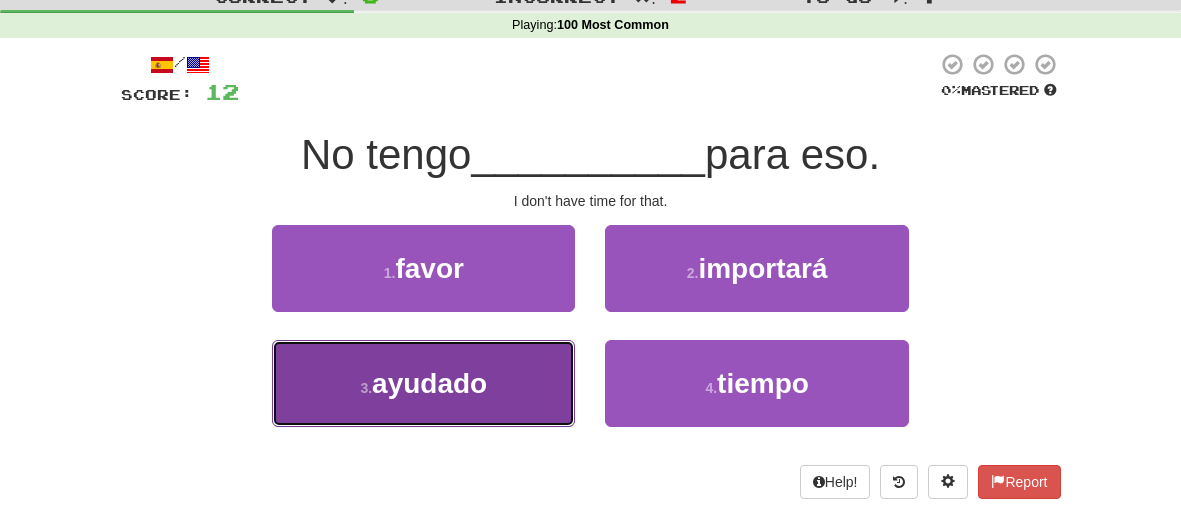 click on "3 .  ayudado" at bounding box center [423, 383] 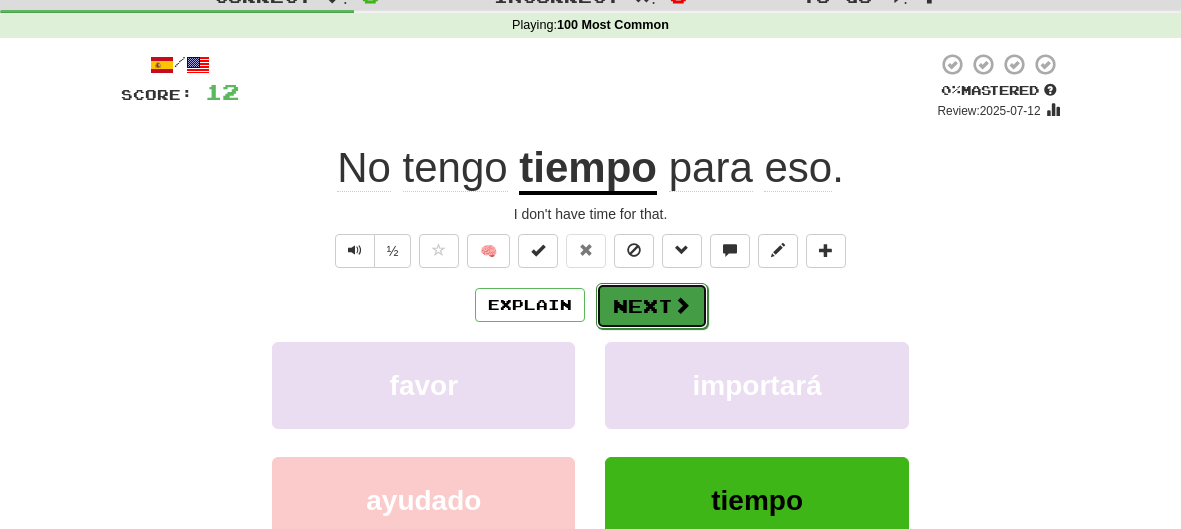 click on "Next" at bounding box center [652, 306] 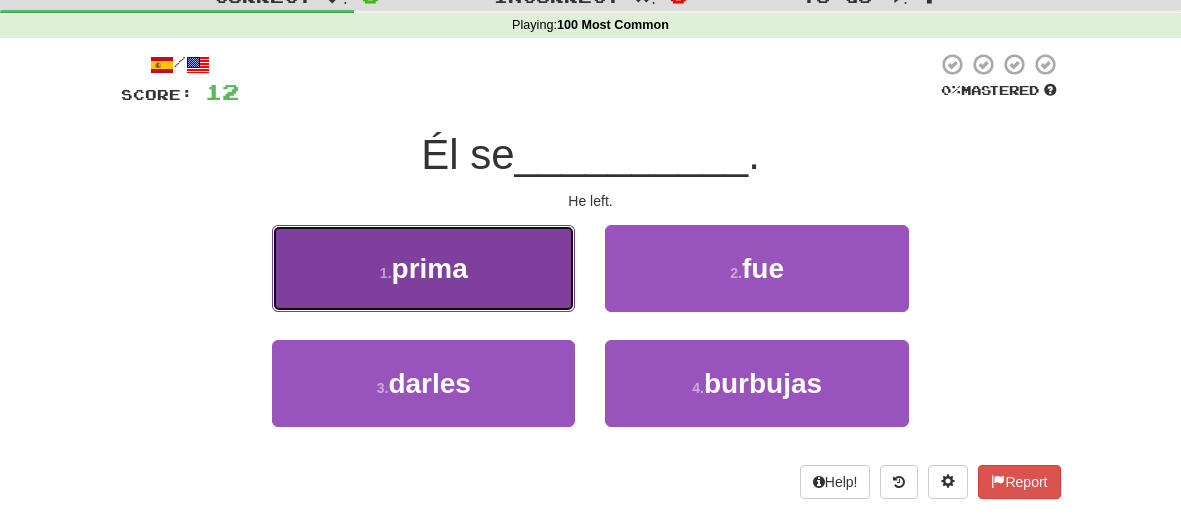 click on "1 .  prima" at bounding box center (423, 268) 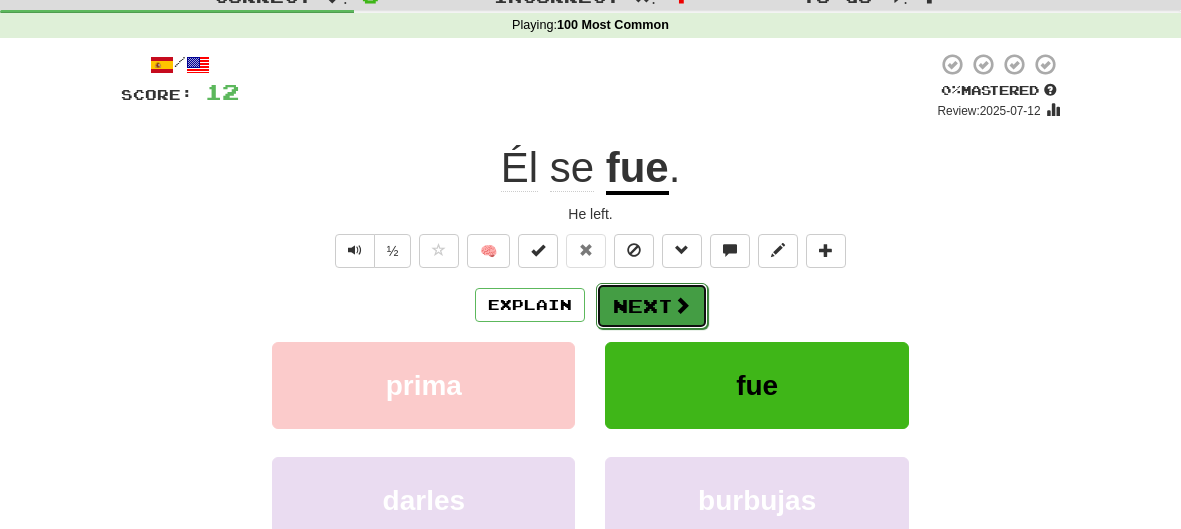 click on "Next" at bounding box center (652, 306) 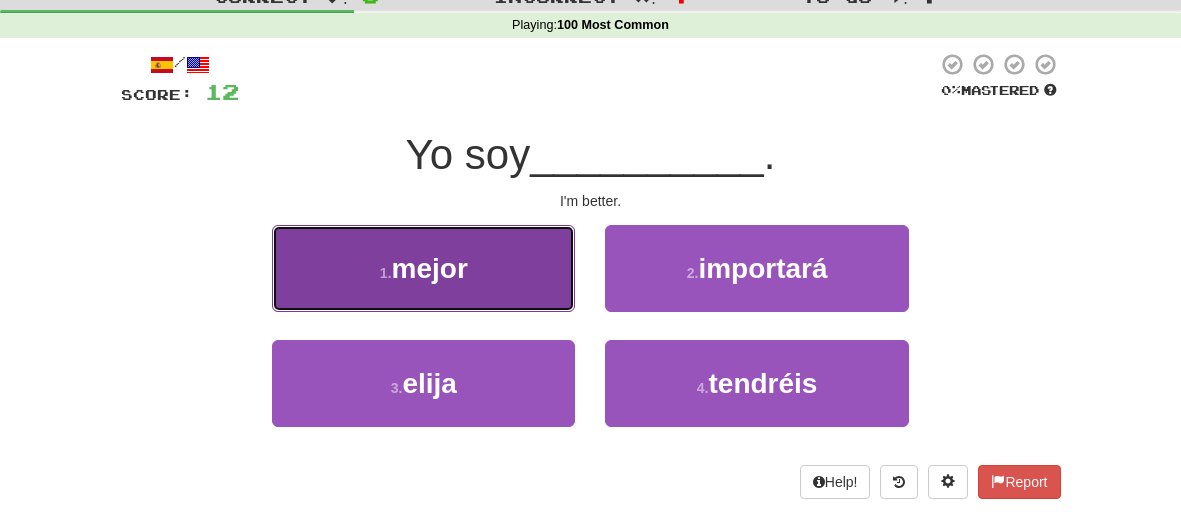 click on "1 .  mejor" at bounding box center [423, 268] 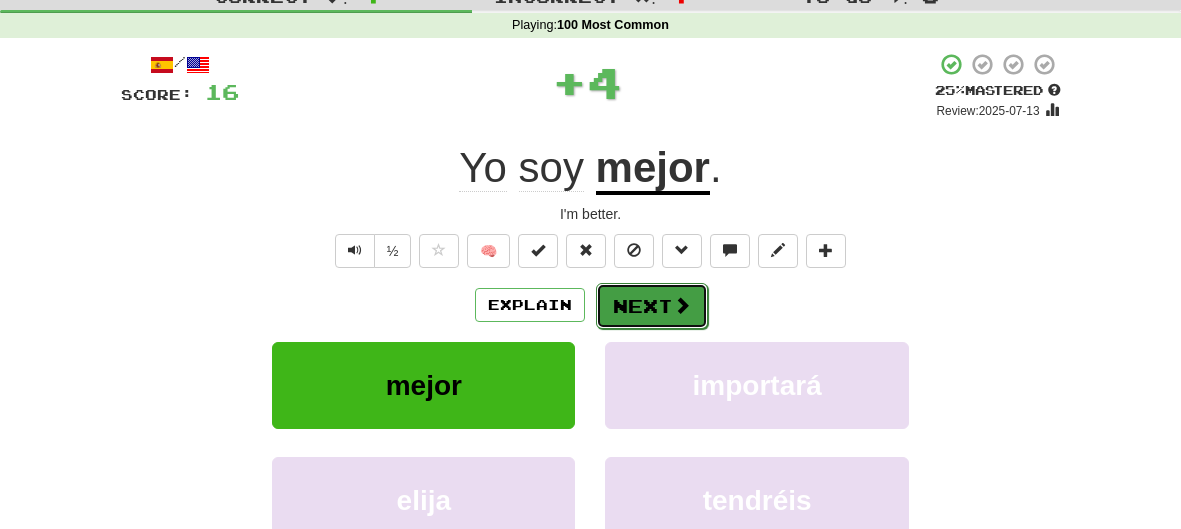 click on "Next" at bounding box center [652, 306] 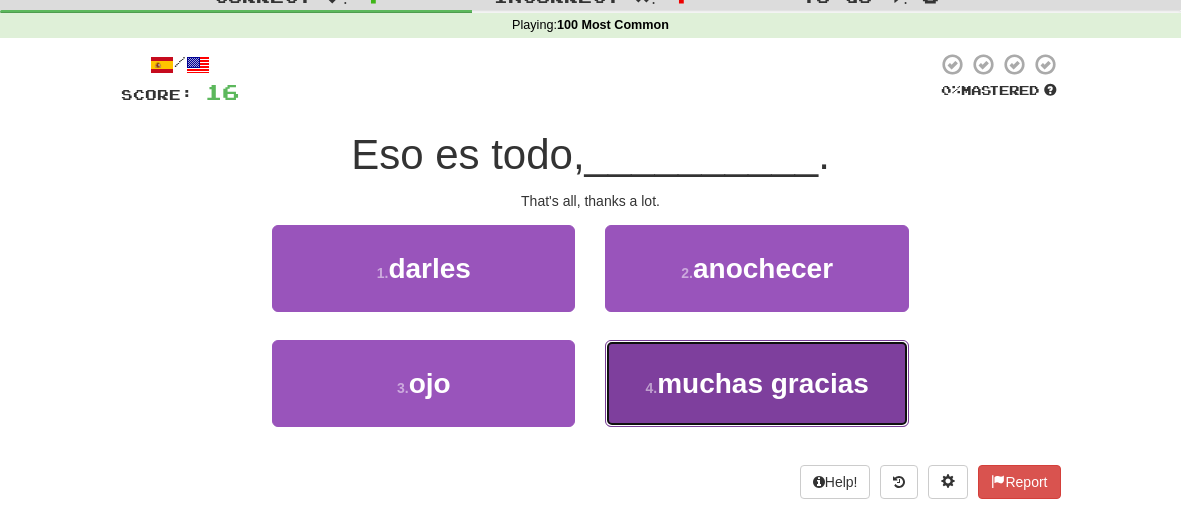 click on "4 .  muchas gracias" at bounding box center [756, 383] 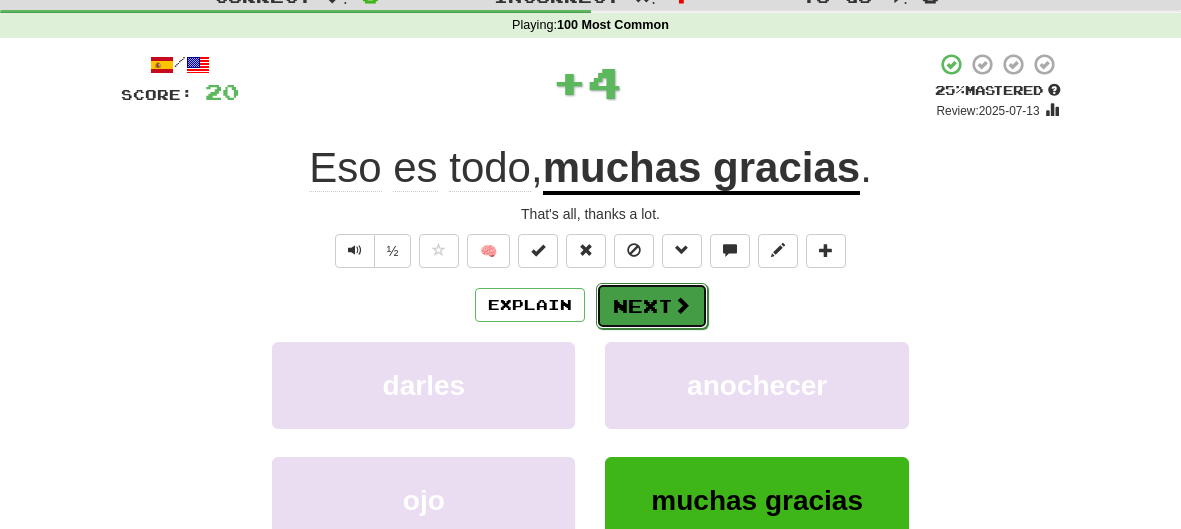 click on "Next" at bounding box center [652, 306] 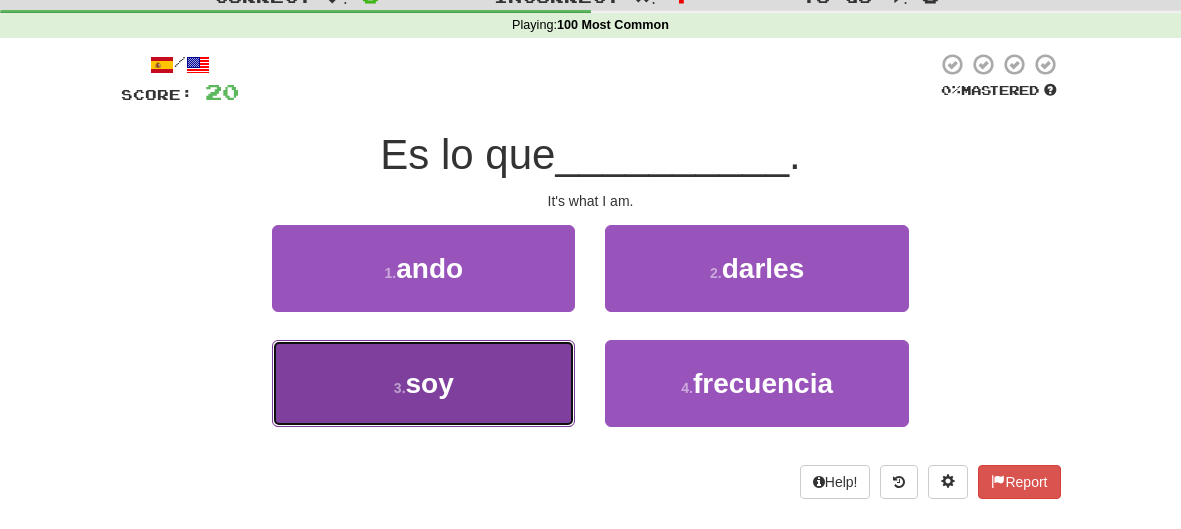 click on "3 .  soy" at bounding box center [423, 383] 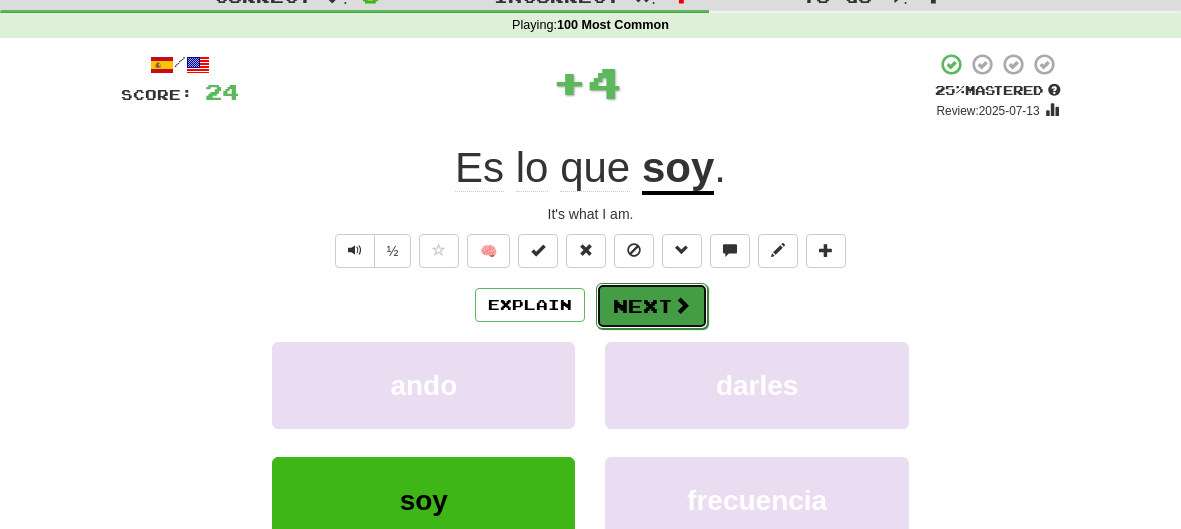click on "Next" at bounding box center [652, 306] 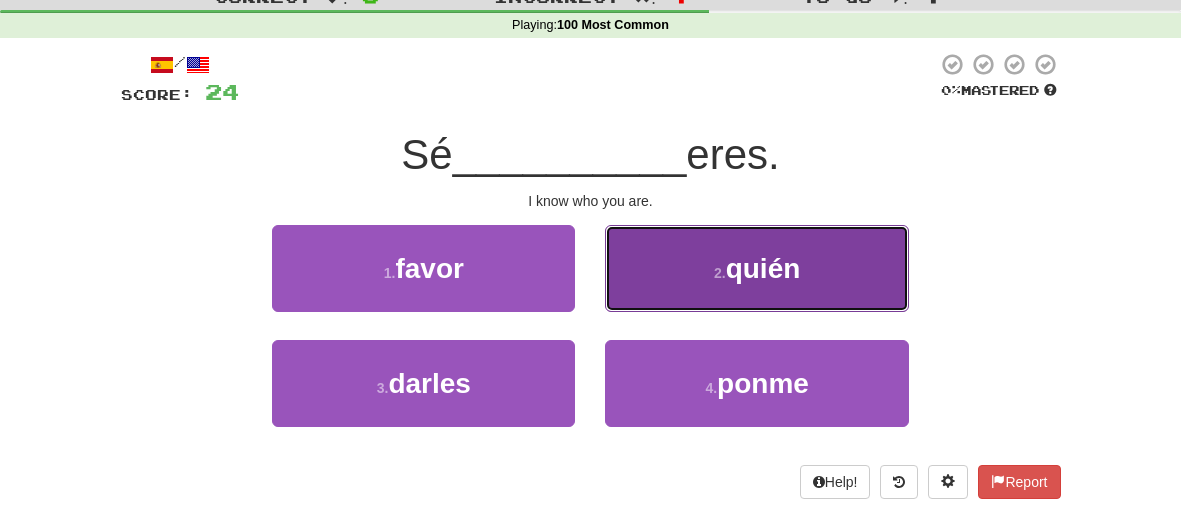 click on "2 .  quién" at bounding box center [756, 268] 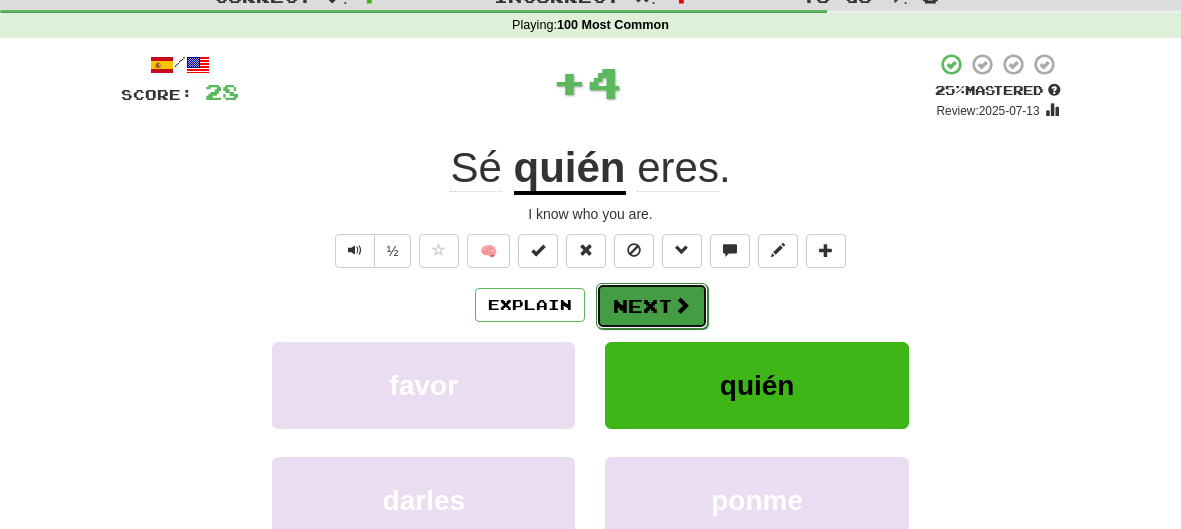 click on "Next" at bounding box center [652, 306] 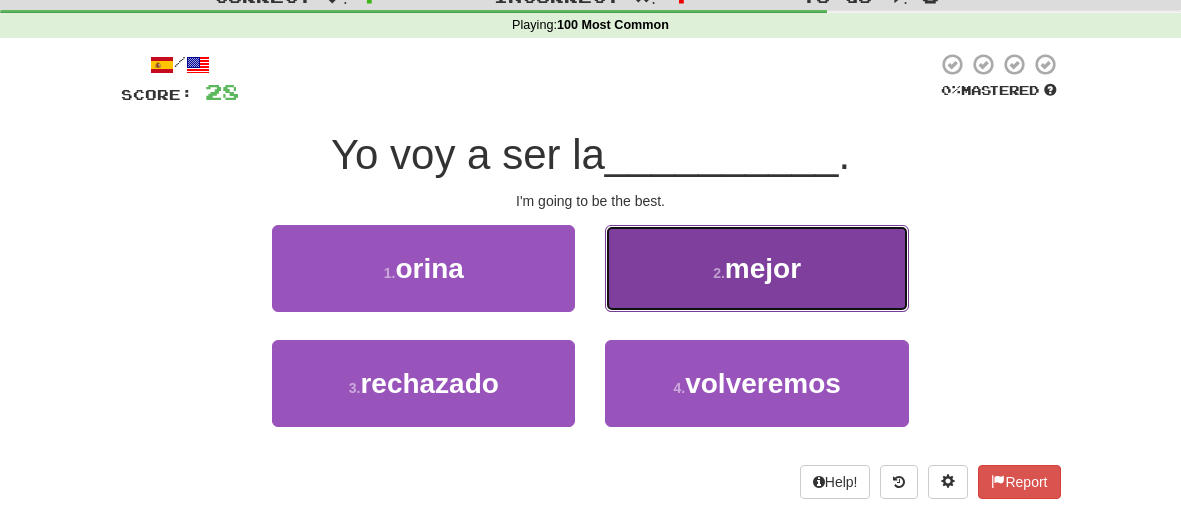 click on "mejor" at bounding box center [763, 268] 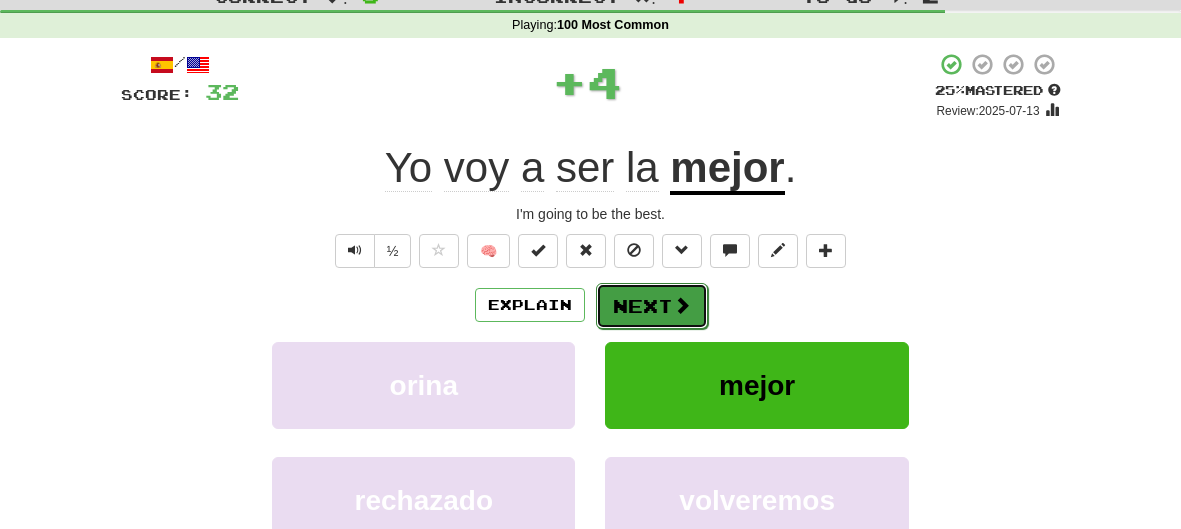 click on "Next" at bounding box center [652, 306] 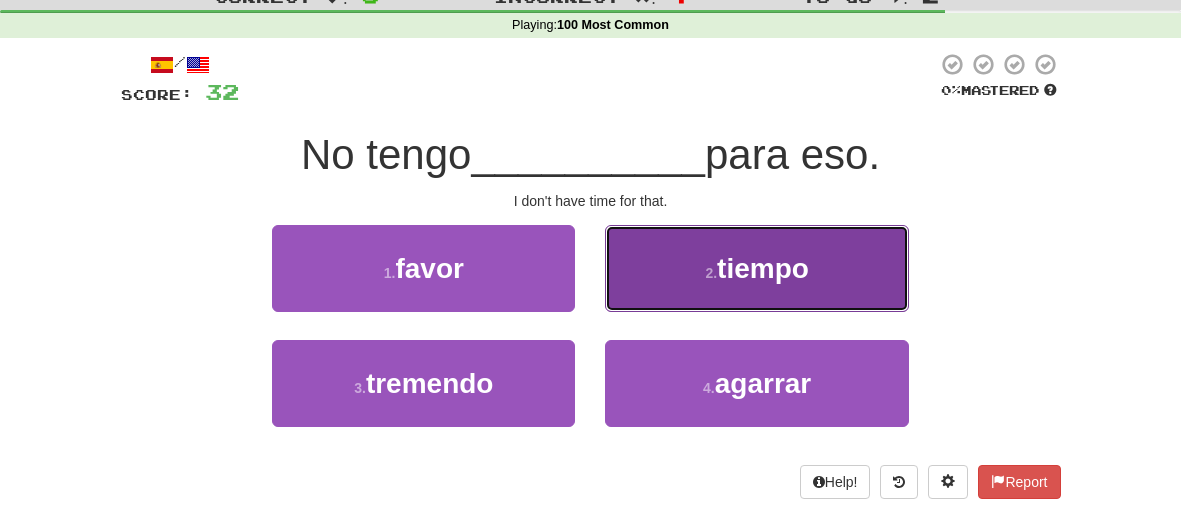 click on "2 .  tiempo" at bounding box center (756, 268) 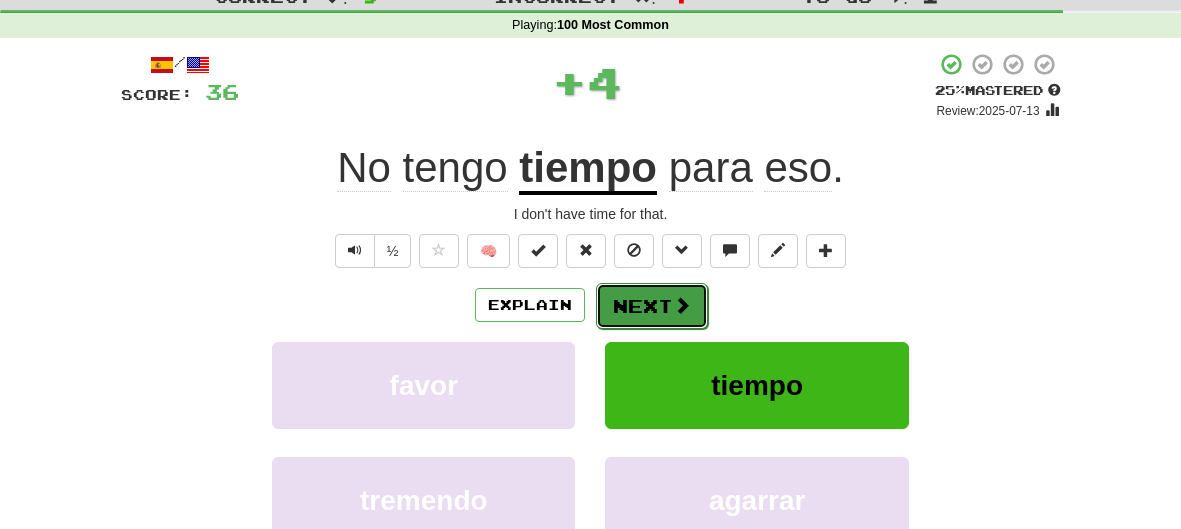 click on "Next" at bounding box center (652, 306) 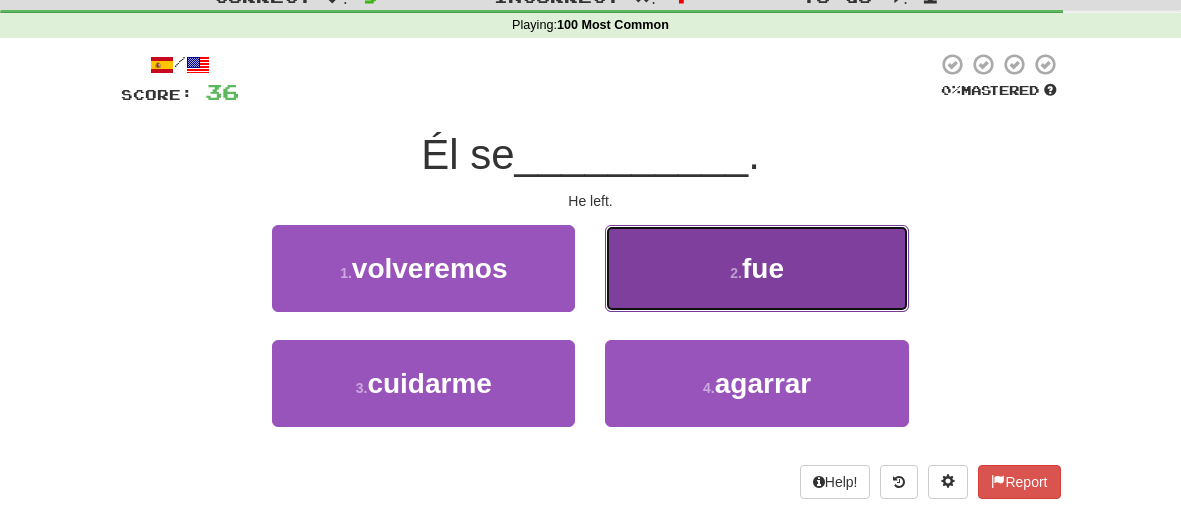 click on "2 .  fue" at bounding box center (756, 268) 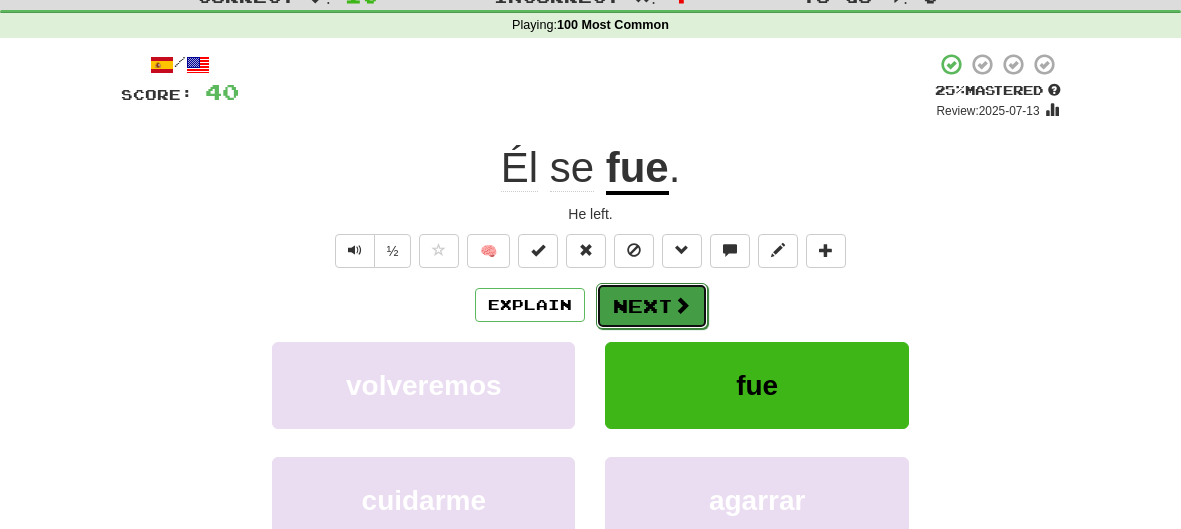 click on "Next" at bounding box center (652, 306) 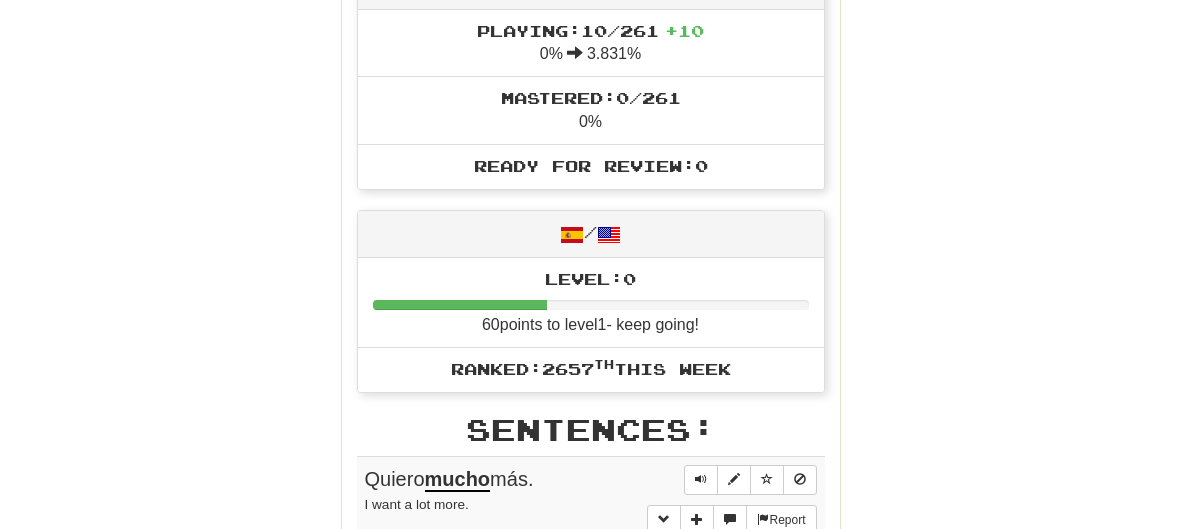 scroll, scrollTop: 742, scrollLeft: 0, axis: vertical 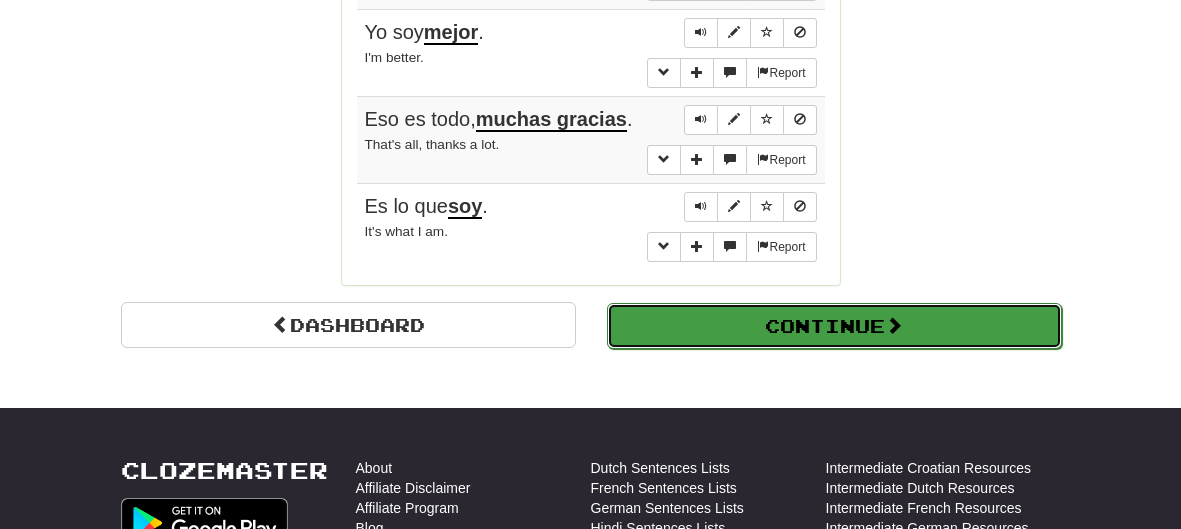 click on "Continue" at bounding box center (834, 326) 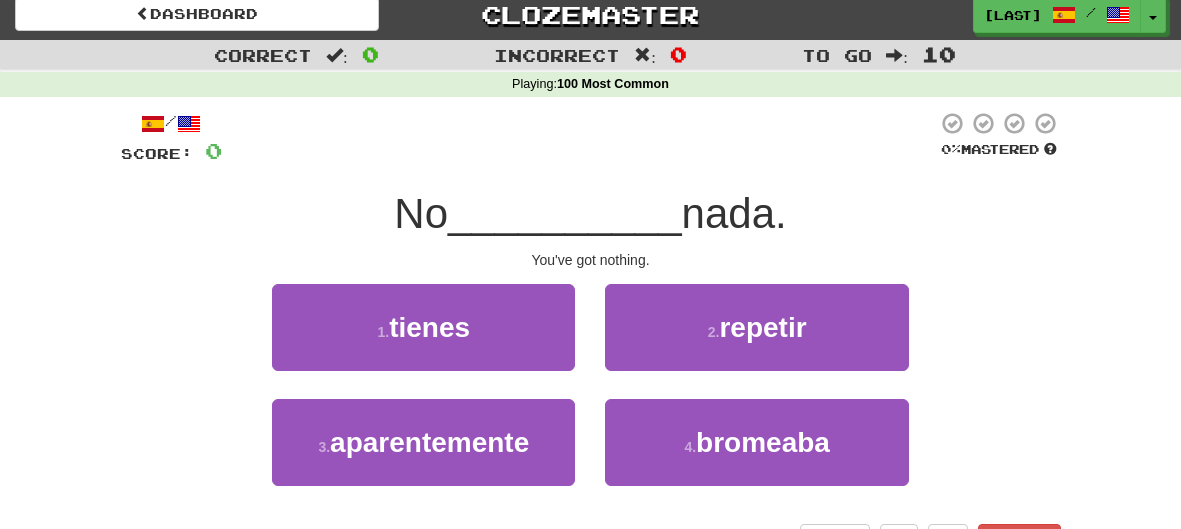 scroll, scrollTop: 83, scrollLeft: 0, axis: vertical 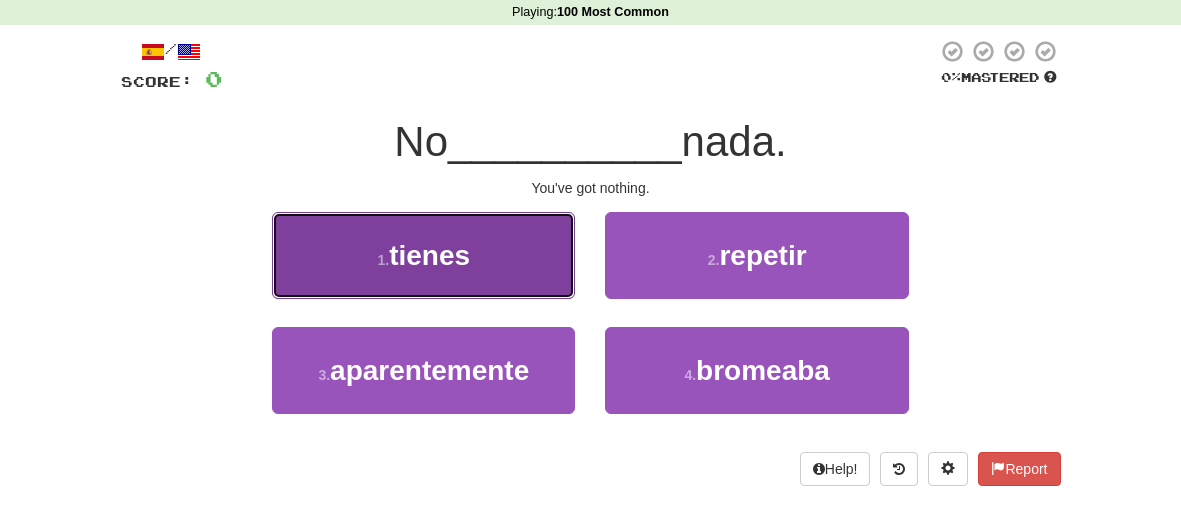 click on "1 .  tienes" at bounding box center [423, 255] 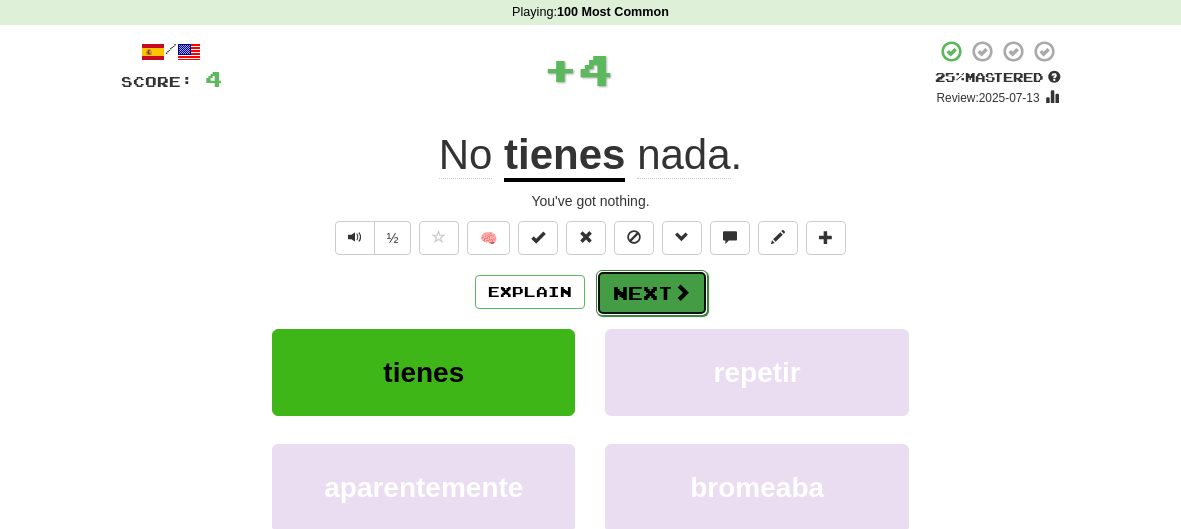 click on "Next" at bounding box center [652, 293] 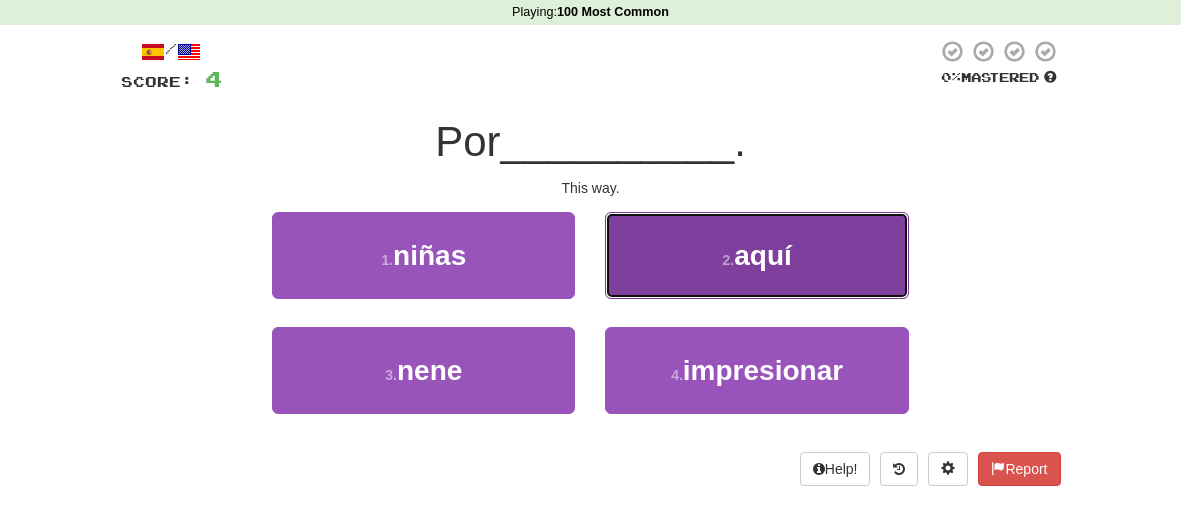 click on "2 .  aquí" at bounding box center [756, 255] 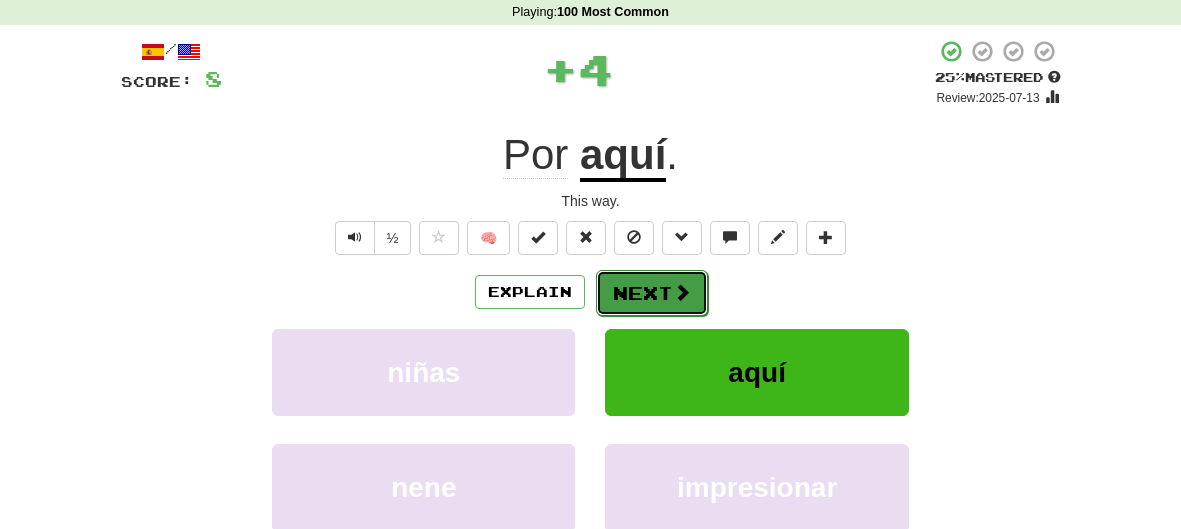 click at bounding box center [682, 292] 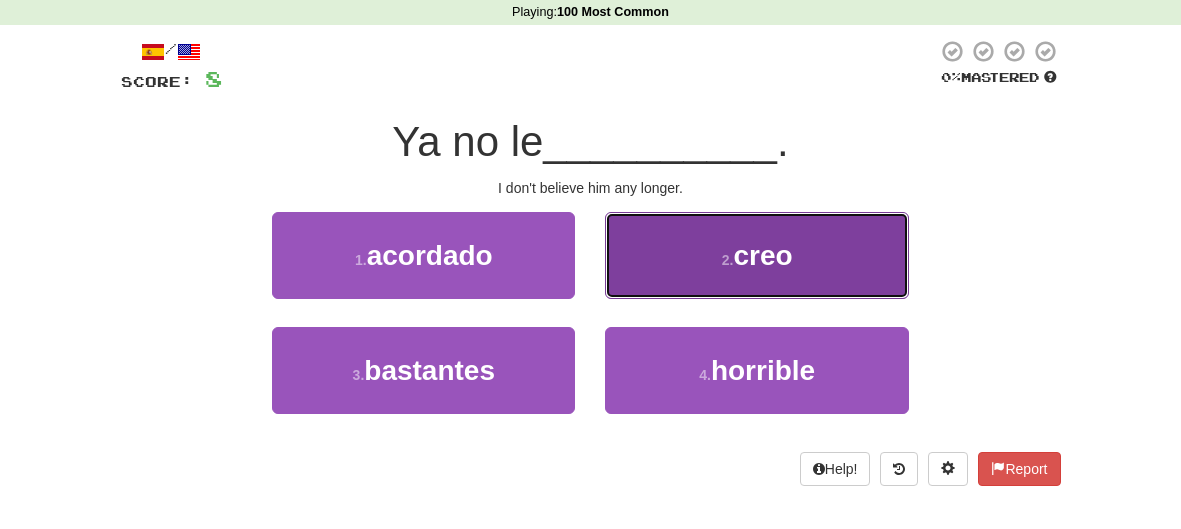 click on "2 .  creo" at bounding box center (756, 255) 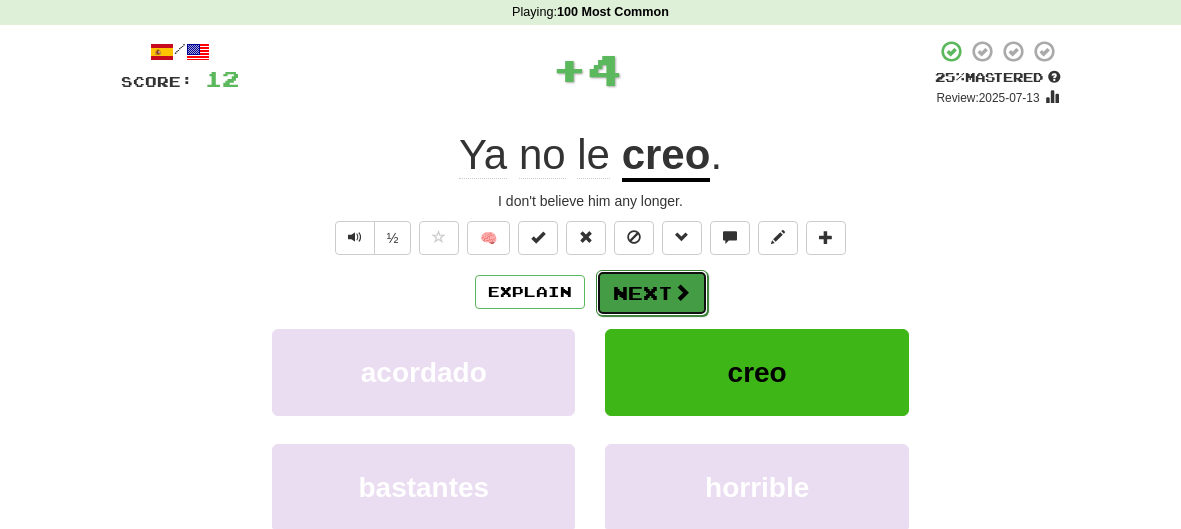 click at bounding box center [682, 292] 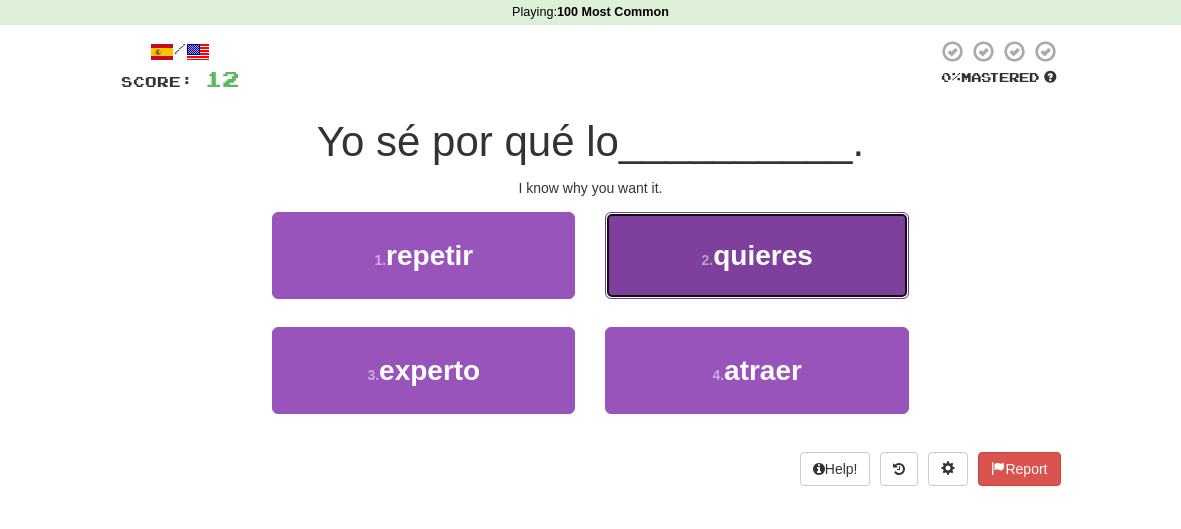 click on "quieres" at bounding box center [763, 255] 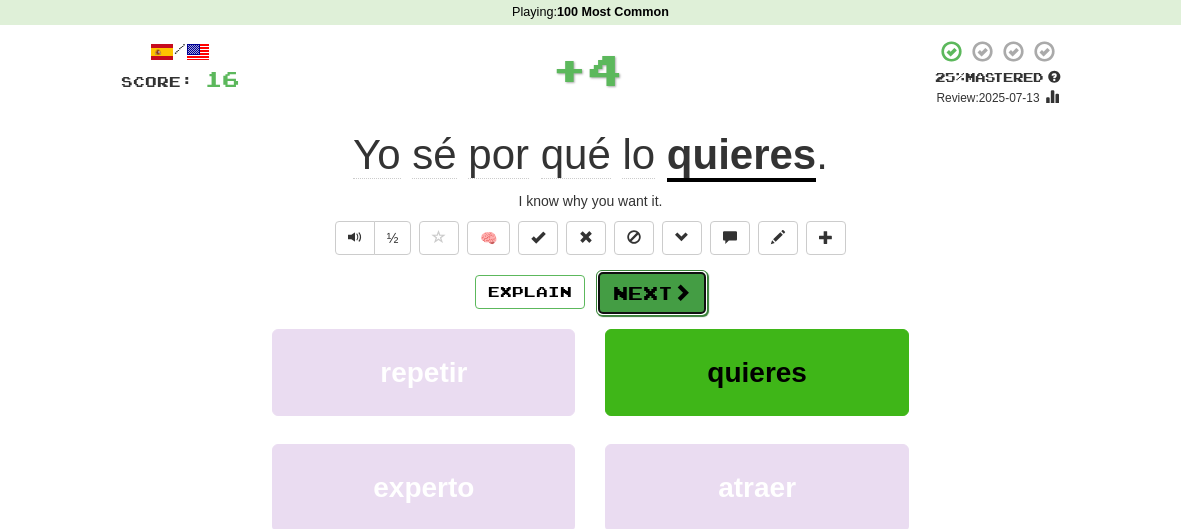 click on "Next" at bounding box center (652, 293) 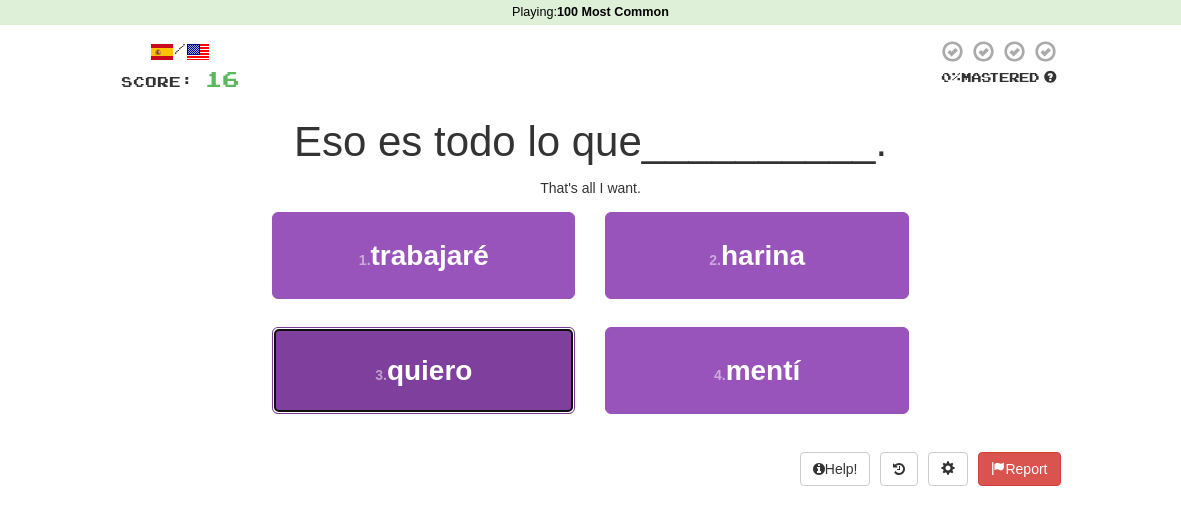 click on "3 .  quiero" at bounding box center [423, 370] 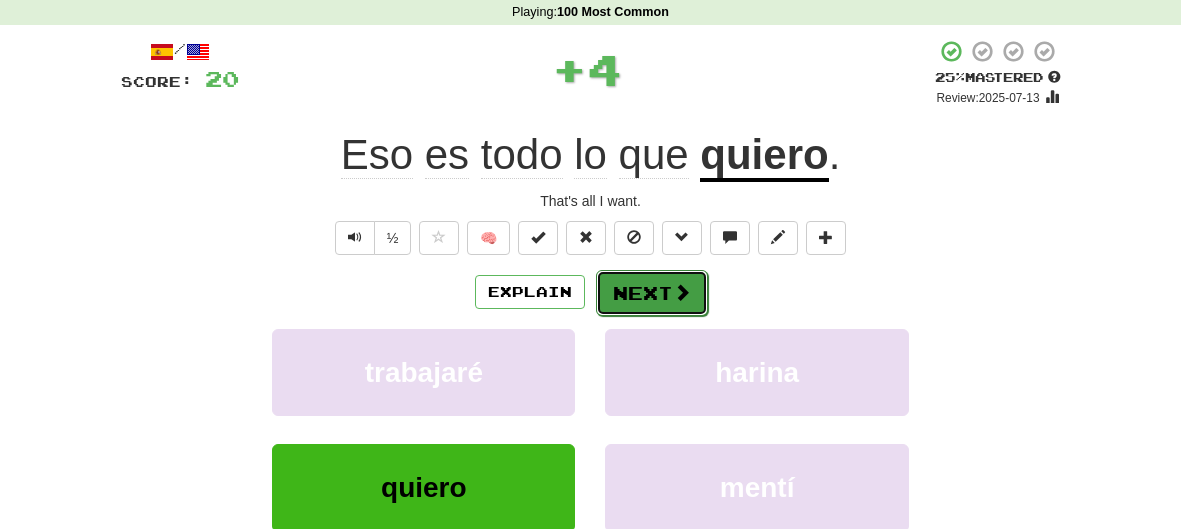 click on "Next" at bounding box center (652, 293) 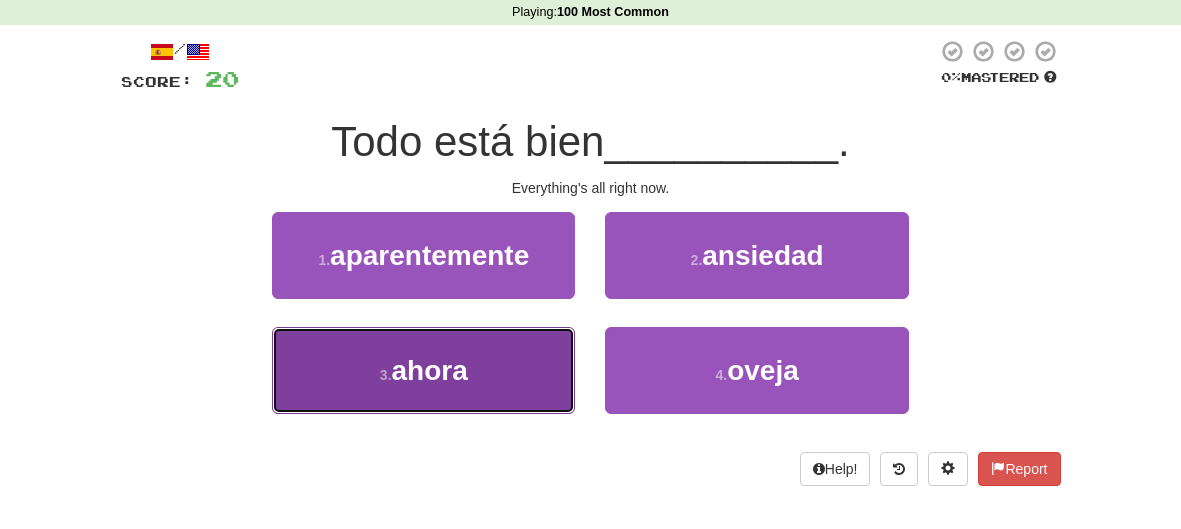 click on "3 .  ahora" at bounding box center (423, 370) 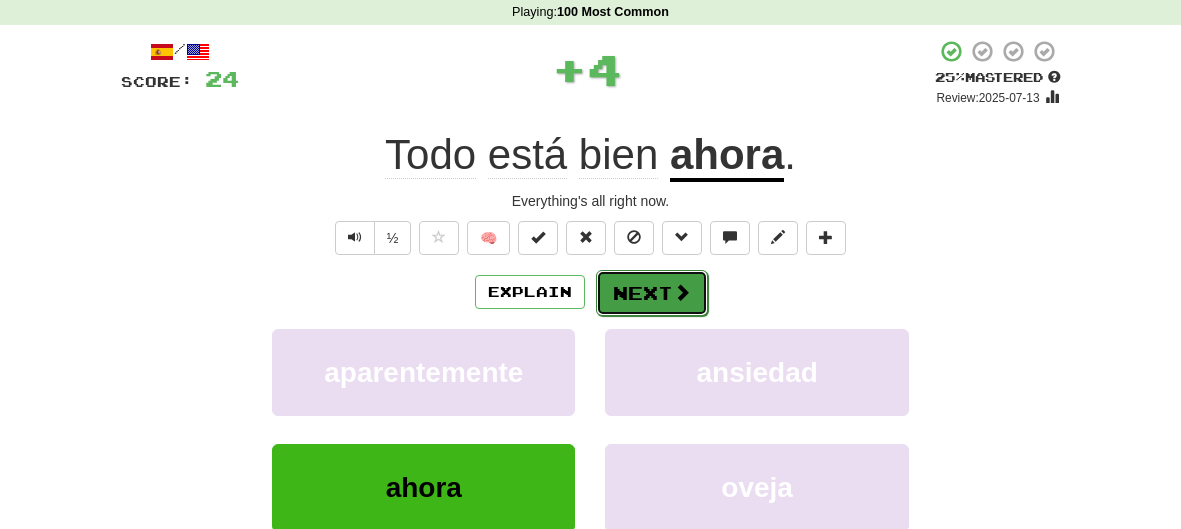 click on "Next" at bounding box center [652, 293] 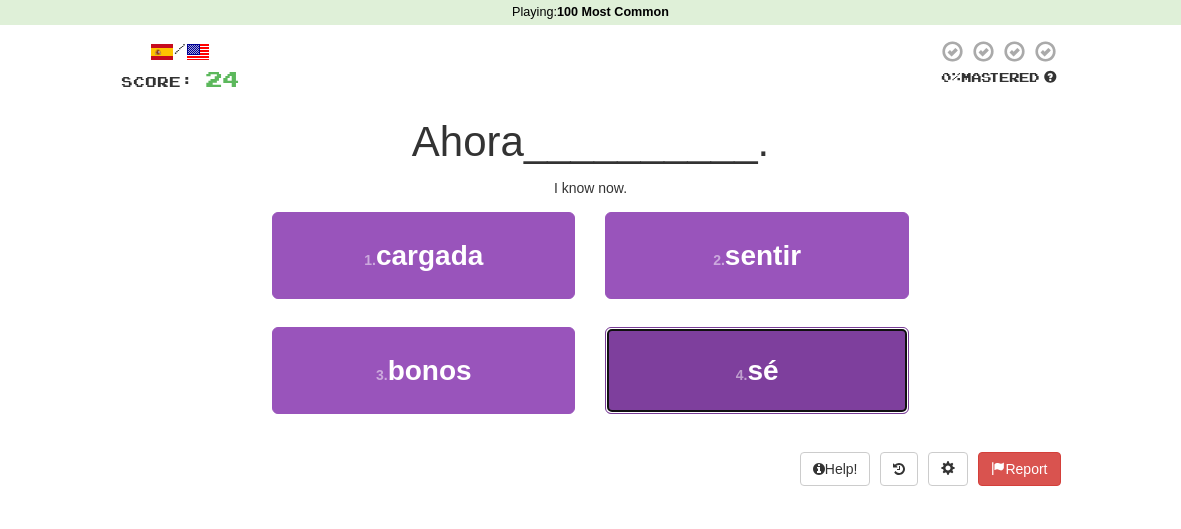 click on "4 .  sé" at bounding box center (756, 370) 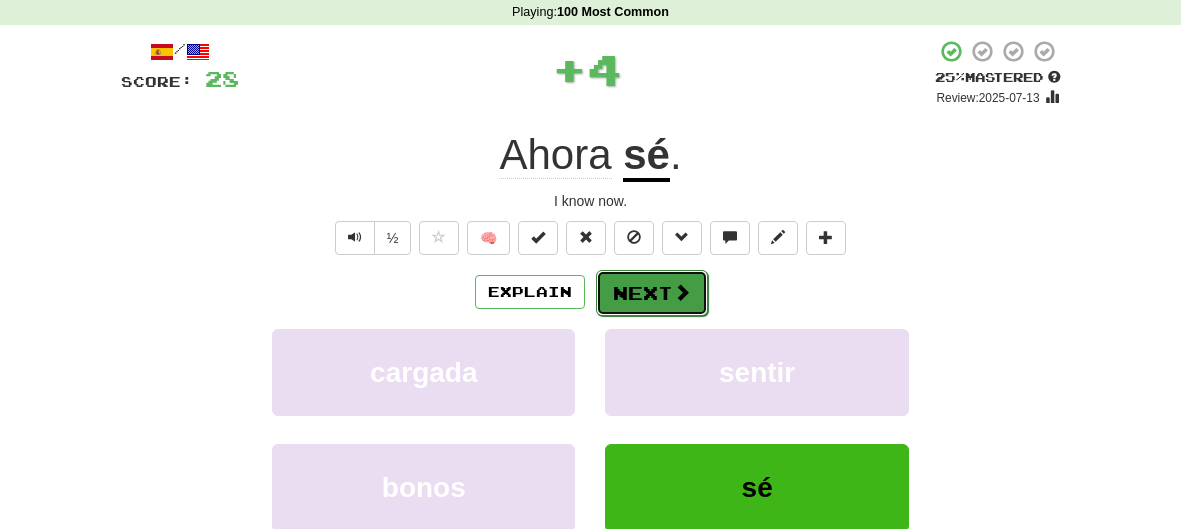 click on "Next" at bounding box center (652, 293) 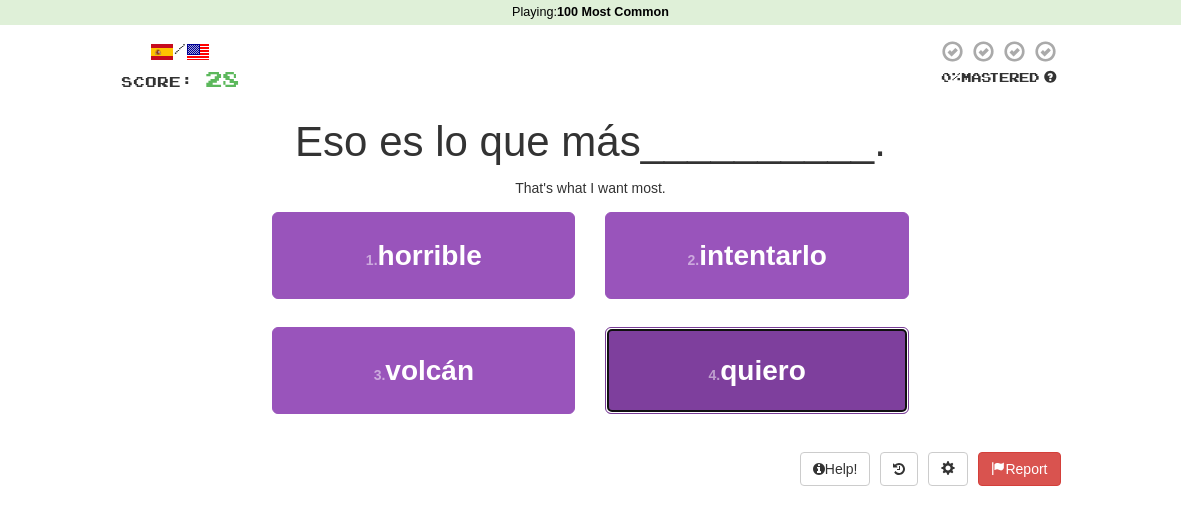click on "4 .  quiero" at bounding box center (756, 370) 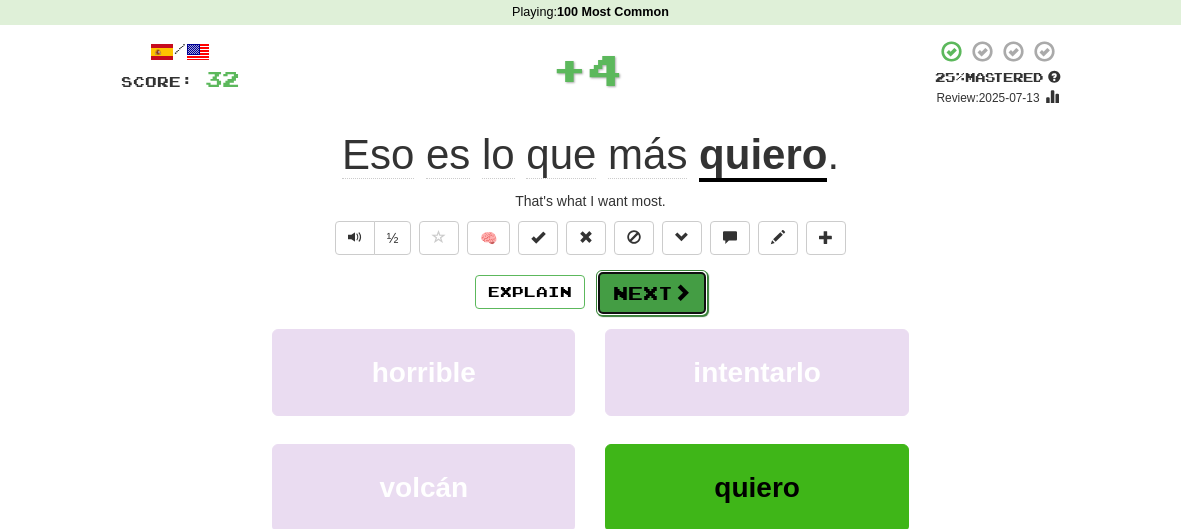 click on "Next" at bounding box center (652, 293) 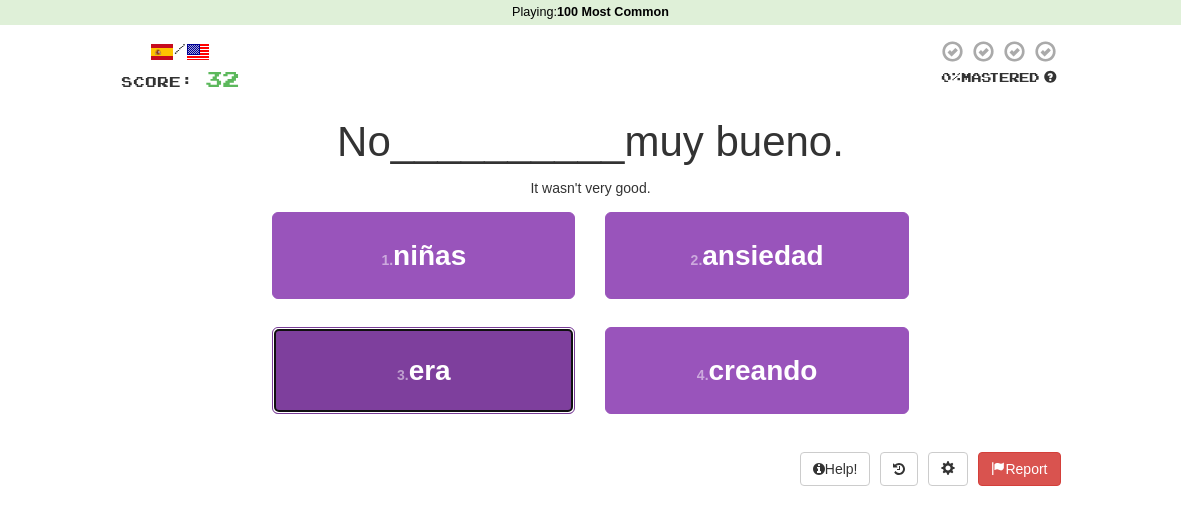click on "3 .  era" at bounding box center [423, 370] 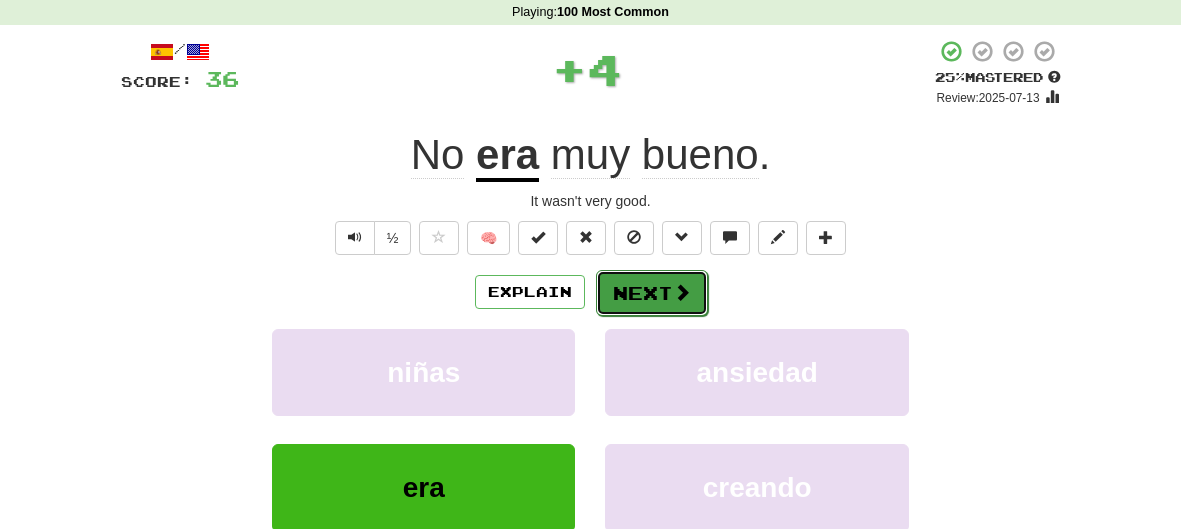click on "Next" at bounding box center [652, 293] 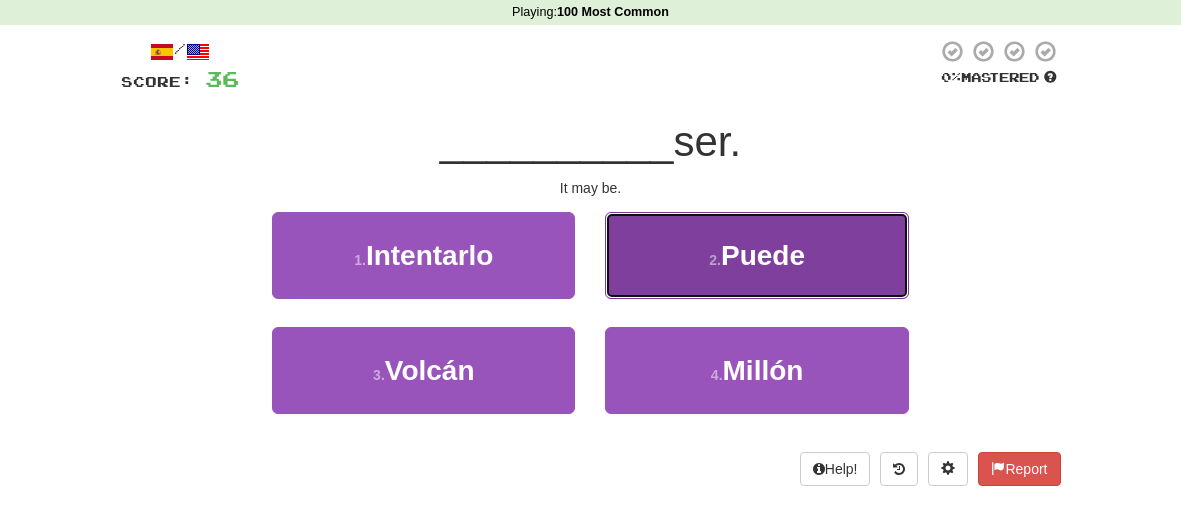 click on "2 .  Puede" at bounding box center [756, 255] 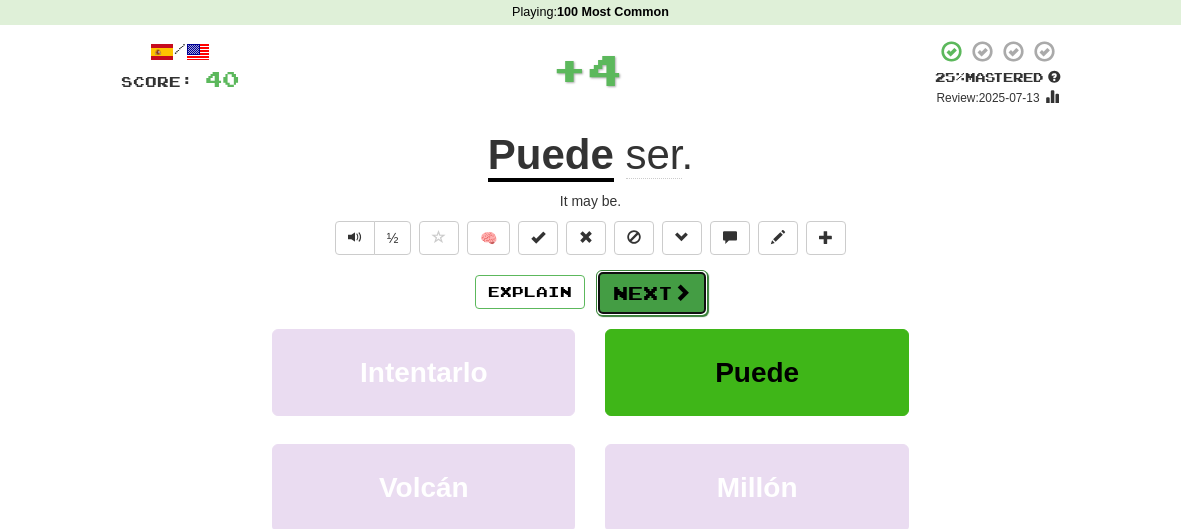 click on "Next" at bounding box center [652, 293] 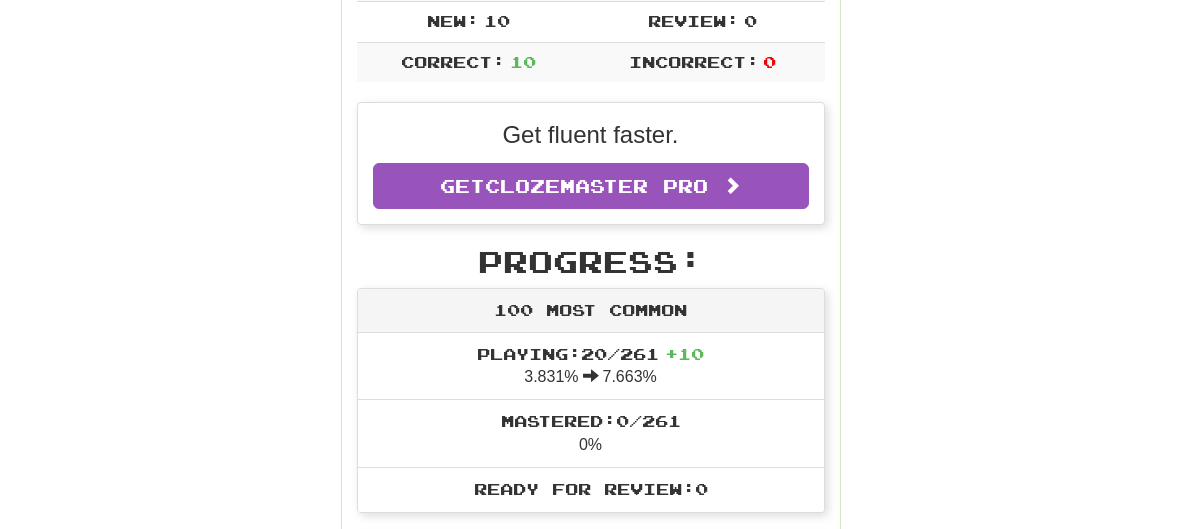 scroll, scrollTop: 433, scrollLeft: 0, axis: vertical 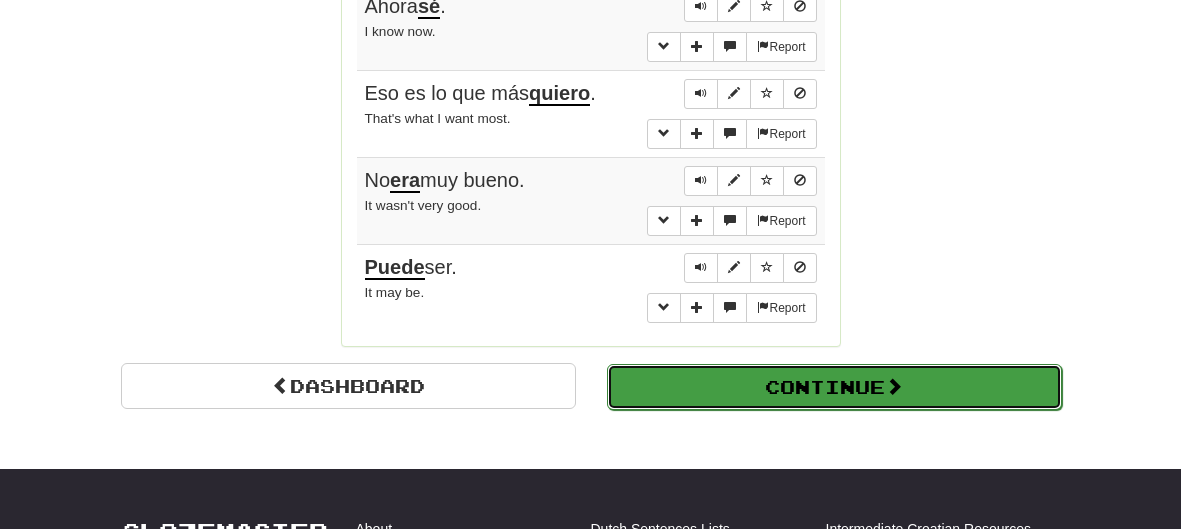 click at bounding box center (894, 386) 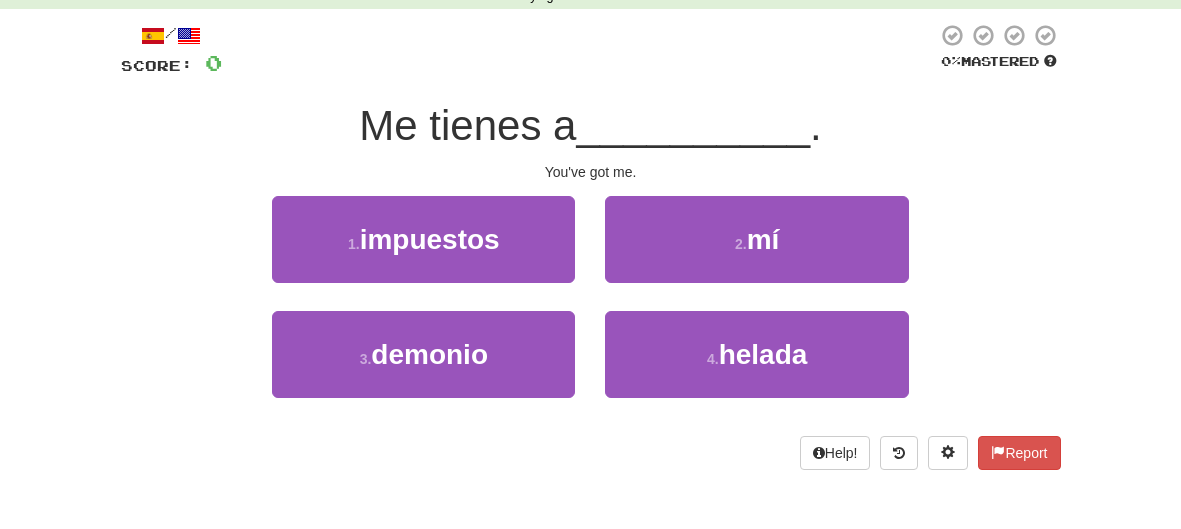 scroll, scrollTop: 103, scrollLeft: 0, axis: vertical 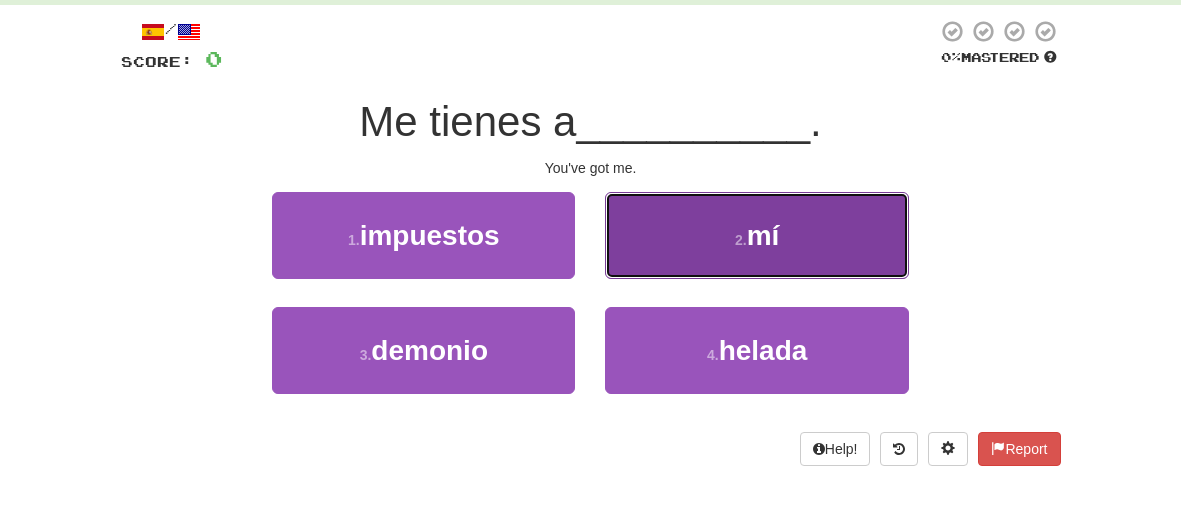 click on "2 .  mí" at bounding box center (756, 235) 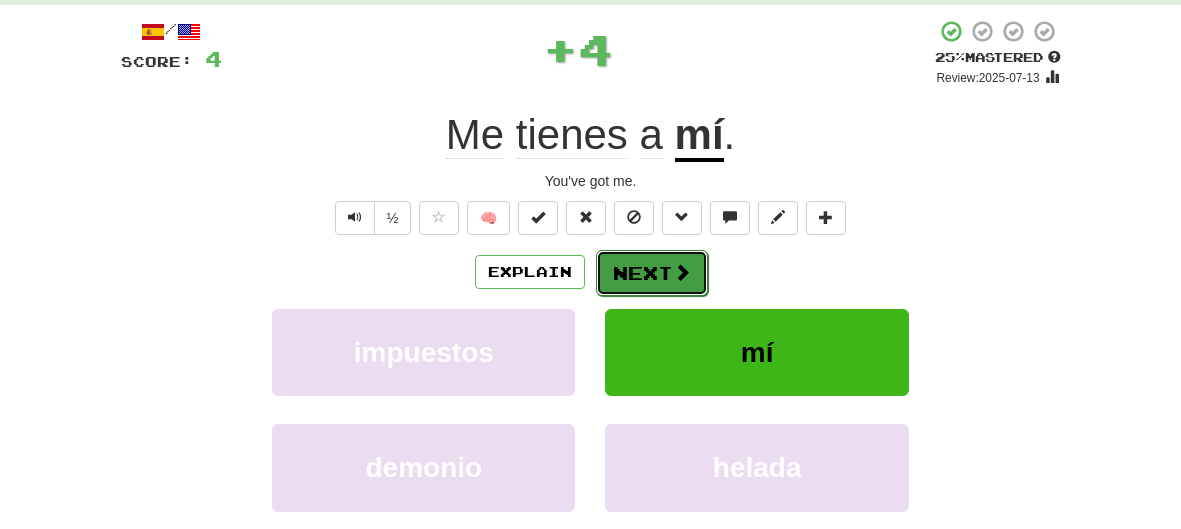 click on "Next" at bounding box center (652, 273) 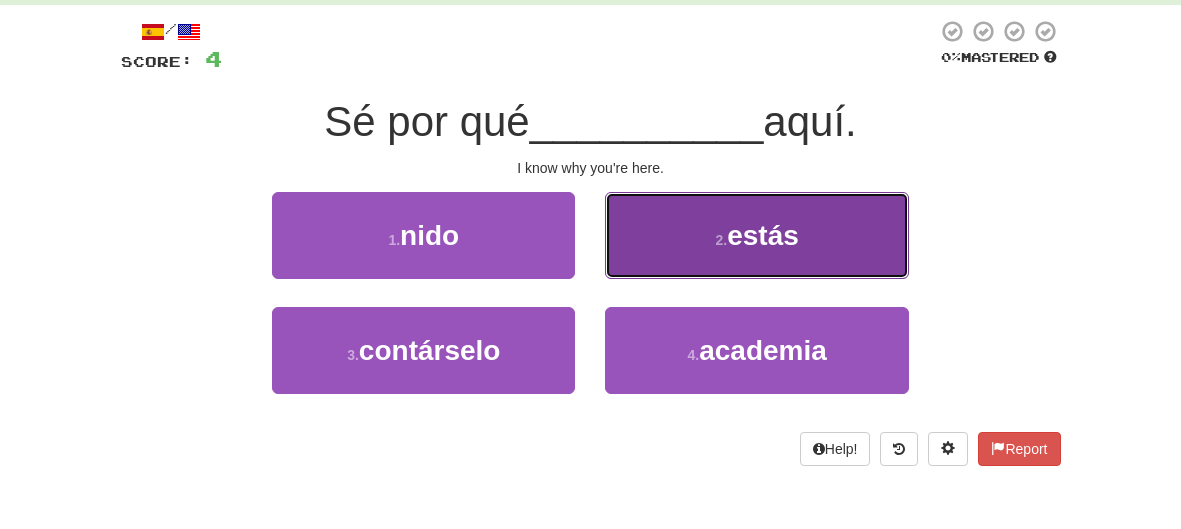 click on "2 .  estás" at bounding box center (756, 235) 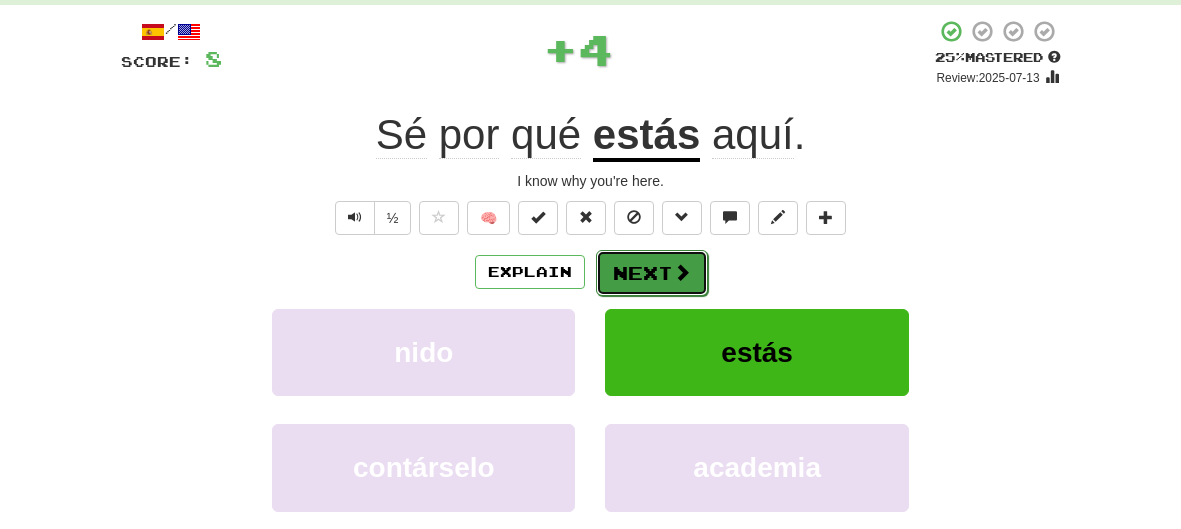 click on "Next" at bounding box center (652, 273) 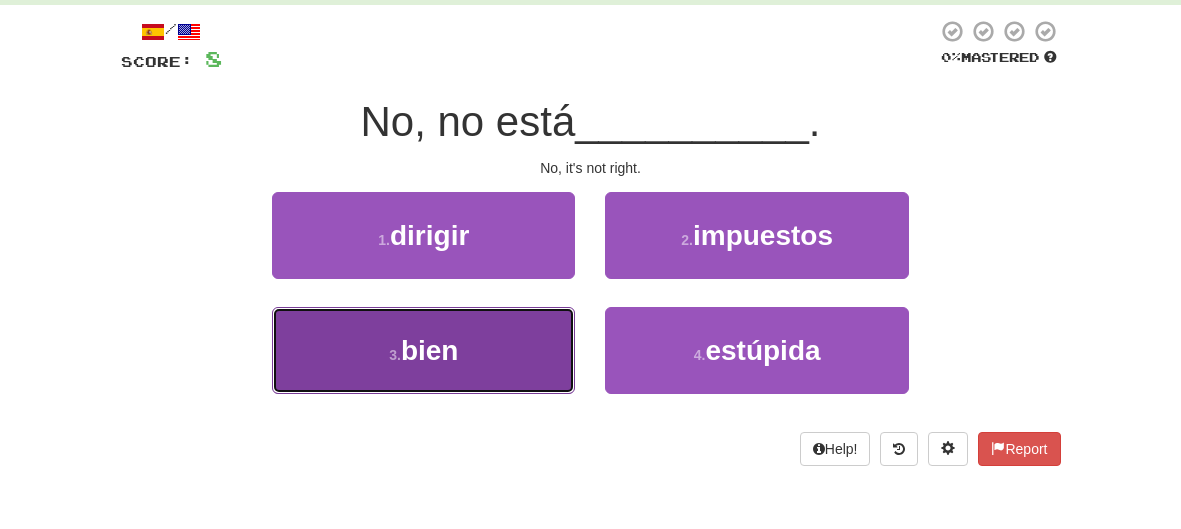 click on "3 .  bien" at bounding box center [423, 350] 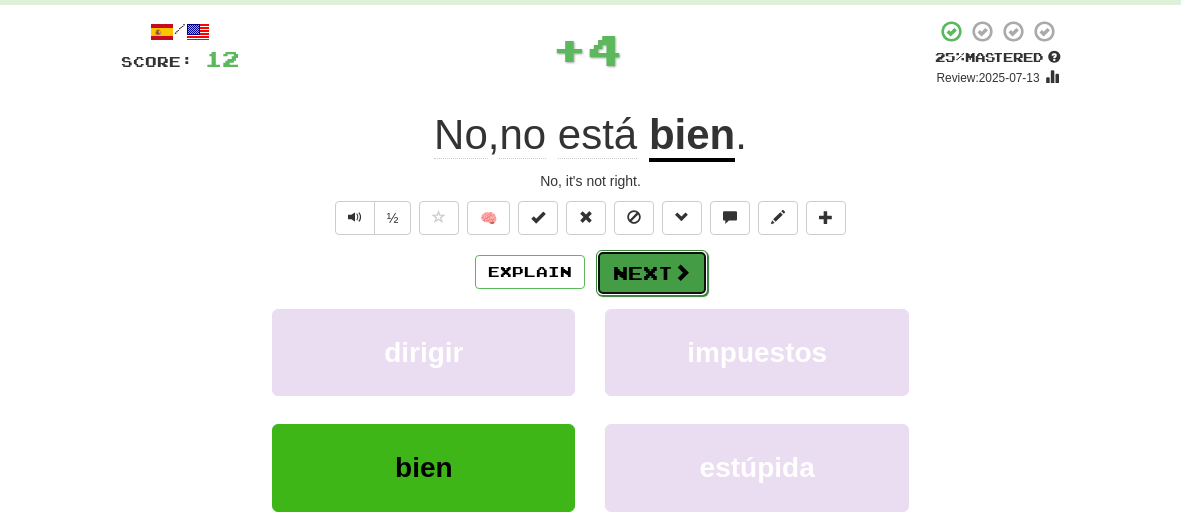 click on "Next" at bounding box center [652, 273] 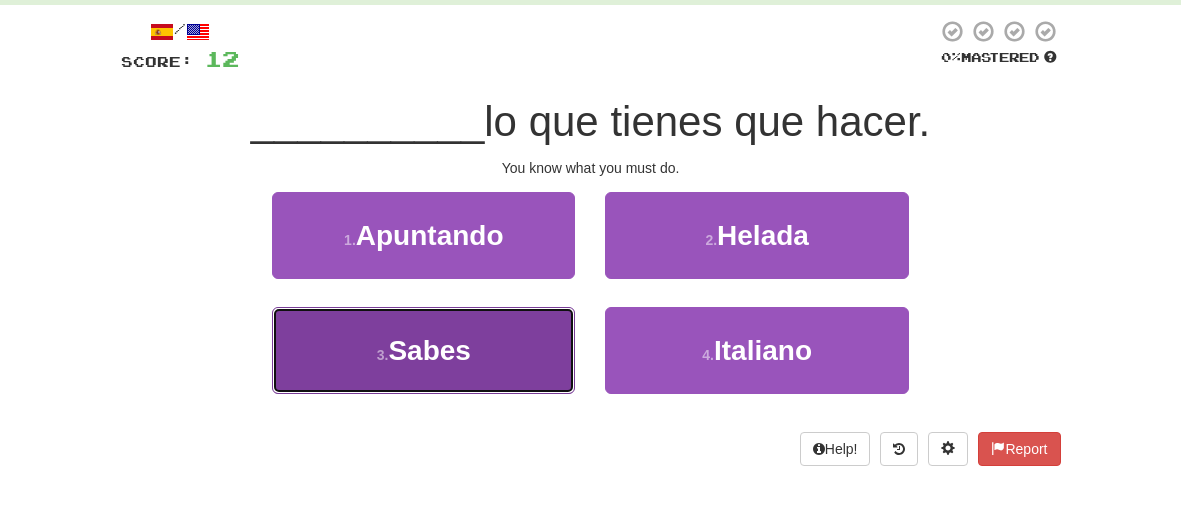 click on "3 .  Sabes" at bounding box center [423, 350] 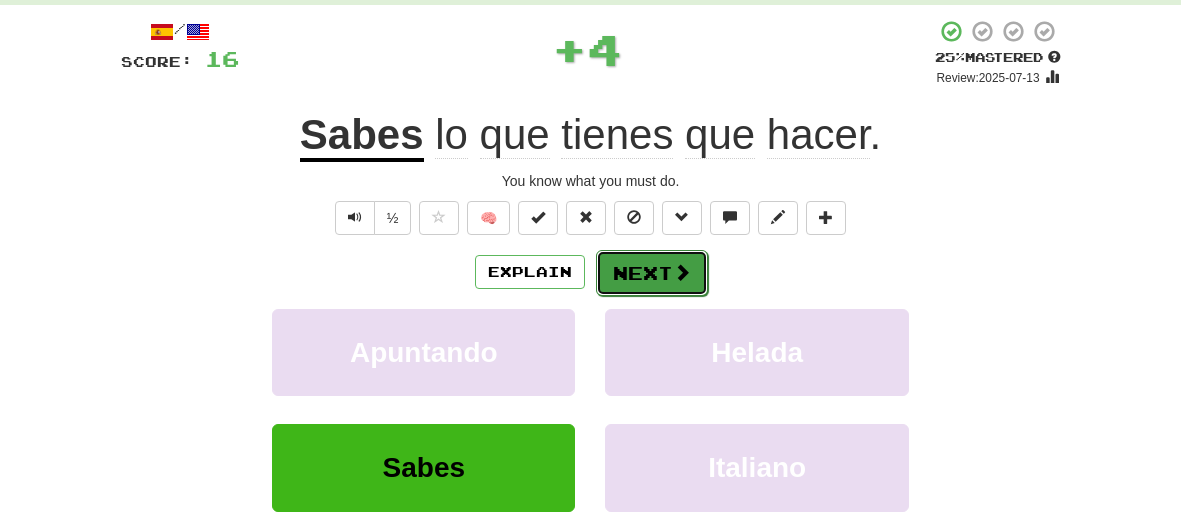 click on "Next" at bounding box center (652, 273) 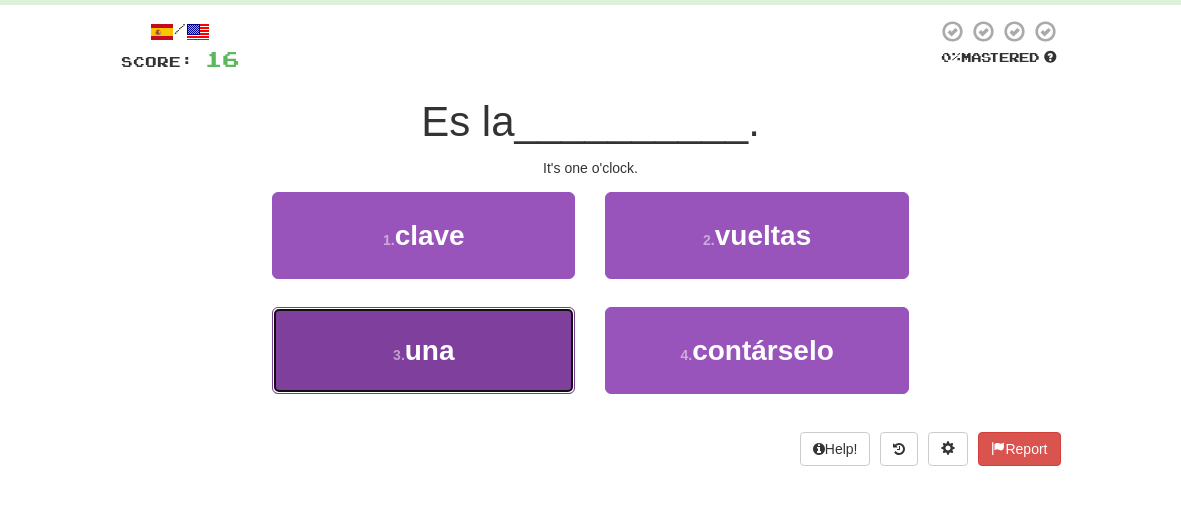 click on "3 .  una" at bounding box center (423, 350) 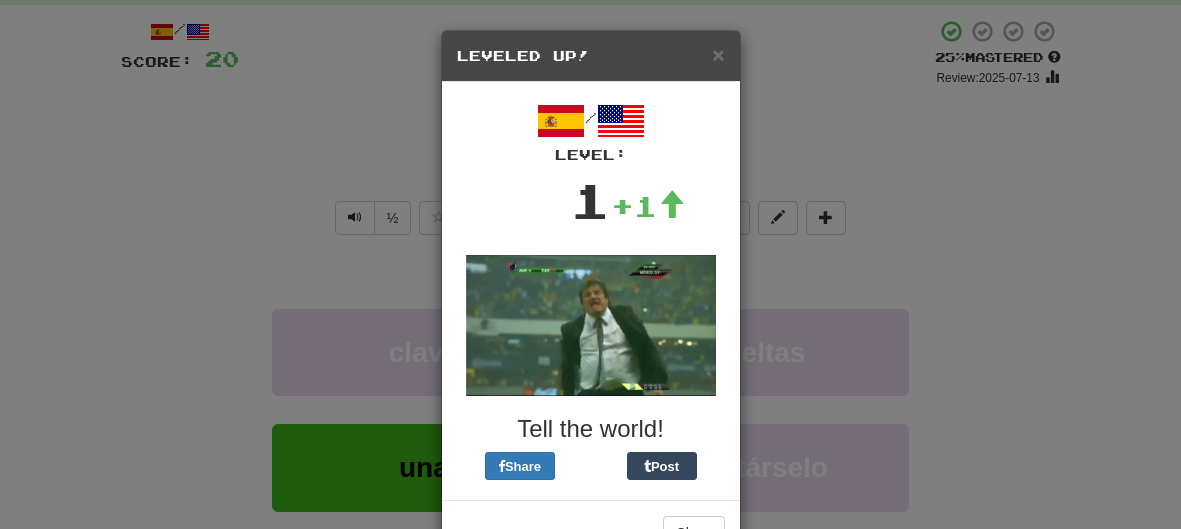scroll, scrollTop: 63, scrollLeft: 0, axis: vertical 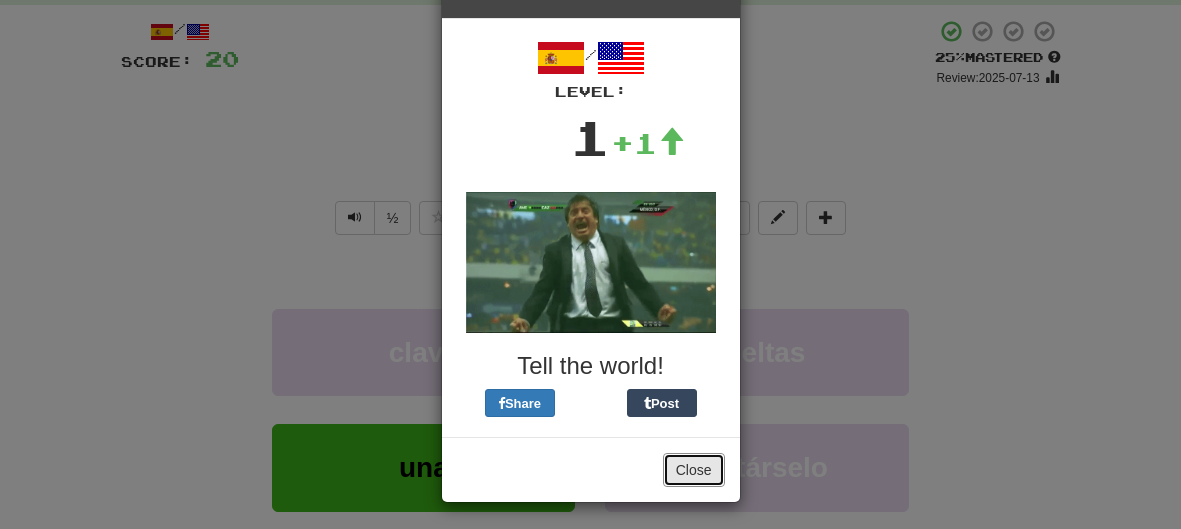 click on "Close" at bounding box center (694, 470) 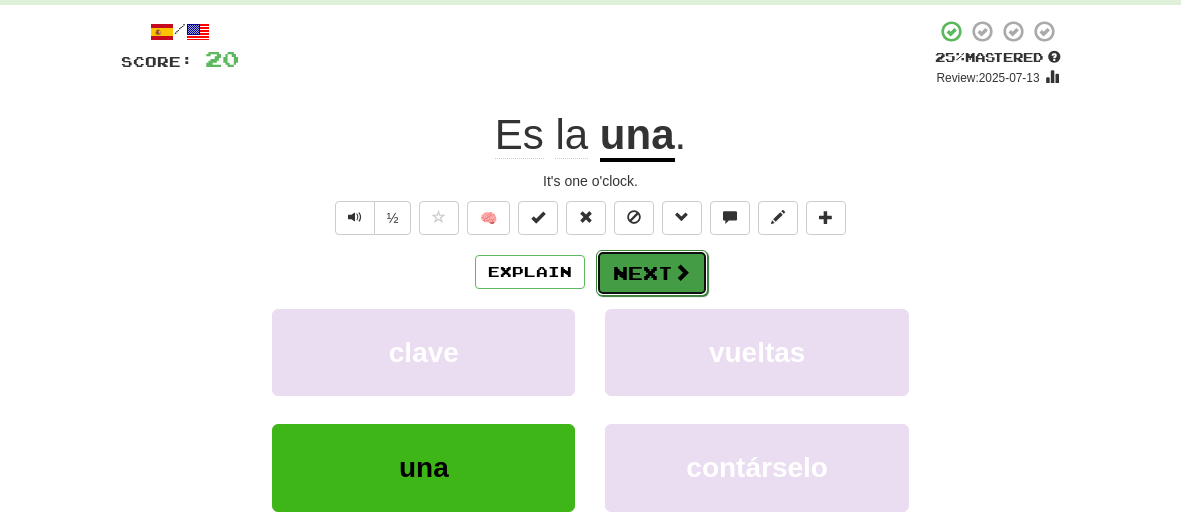 click on "Next" at bounding box center (652, 273) 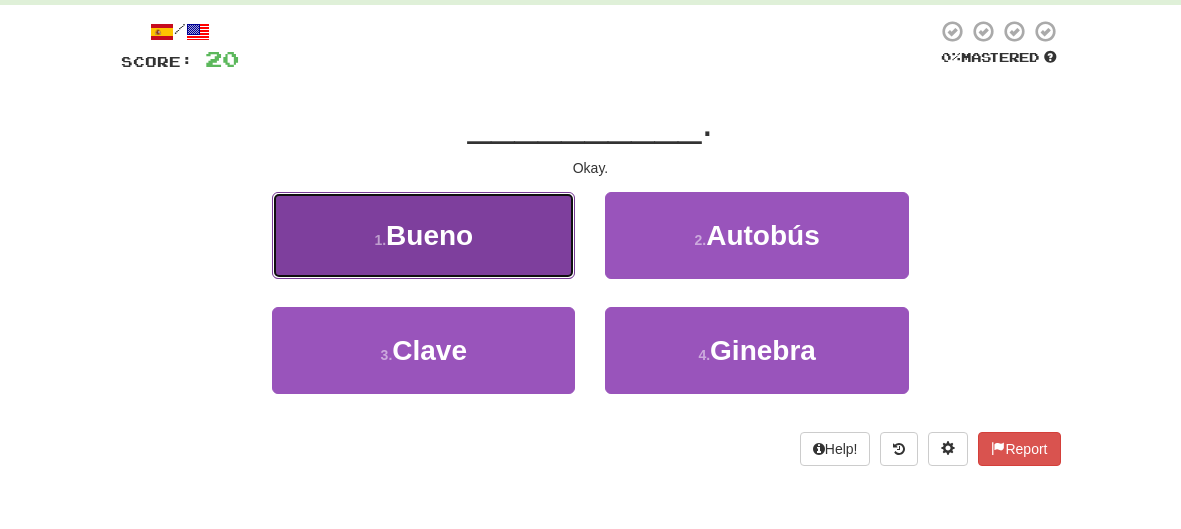 click on "1 .  Bueno" at bounding box center (423, 235) 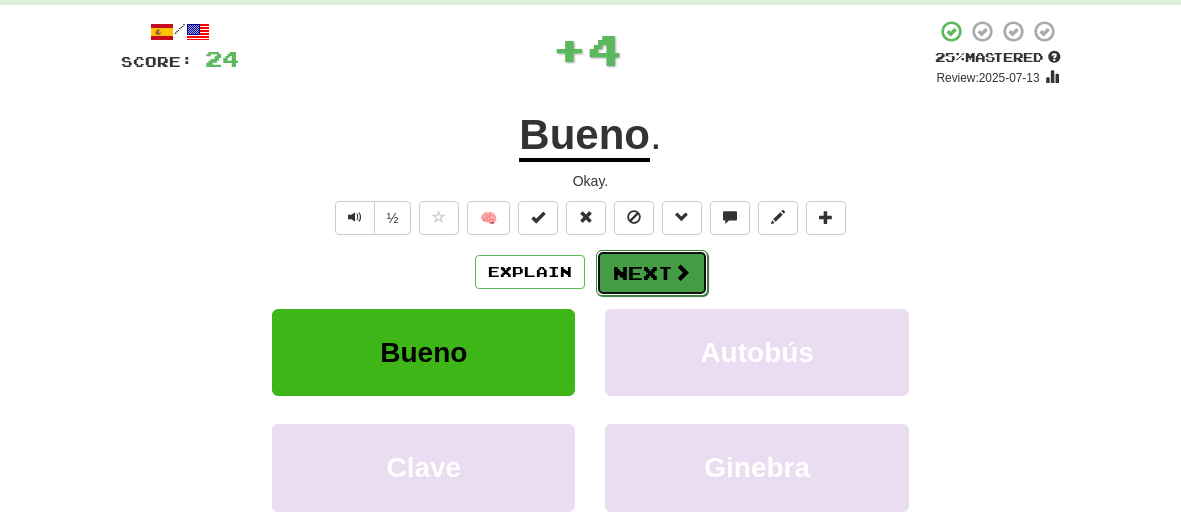 click on "Next" at bounding box center [652, 273] 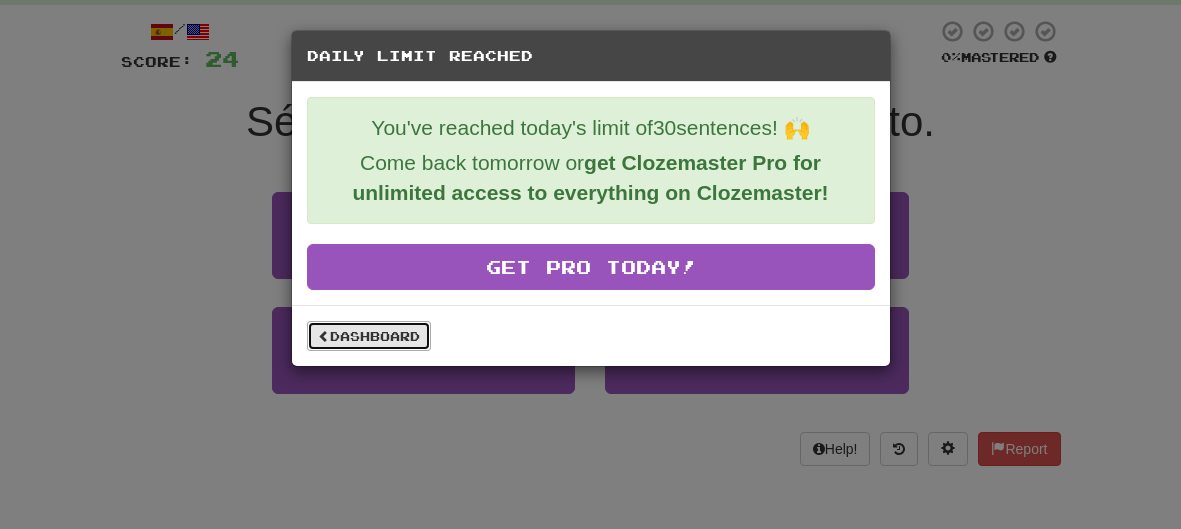 click on "Dashboard" at bounding box center [369, 336] 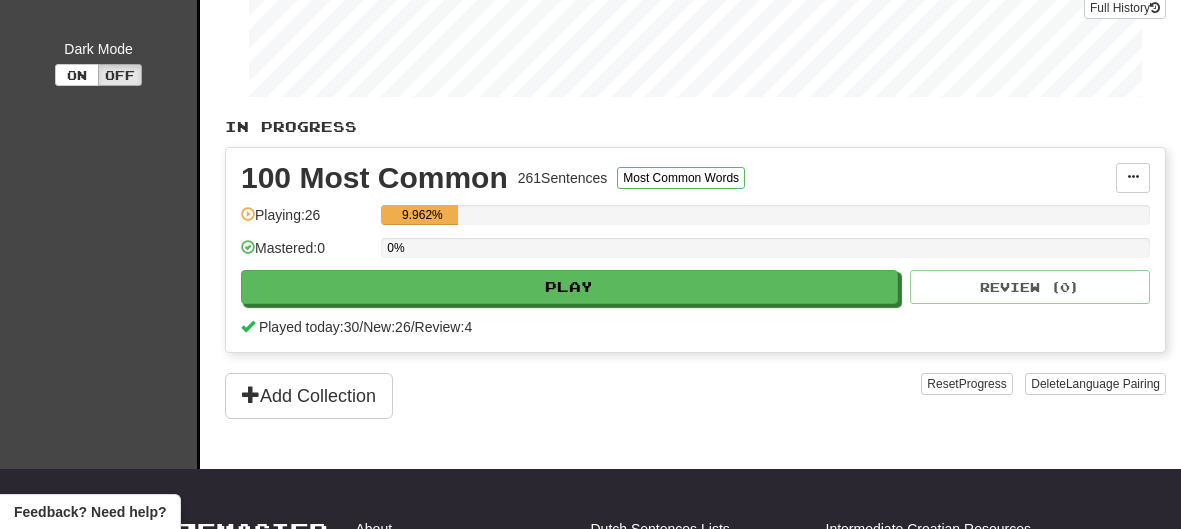 scroll, scrollTop: 387, scrollLeft: 0, axis: vertical 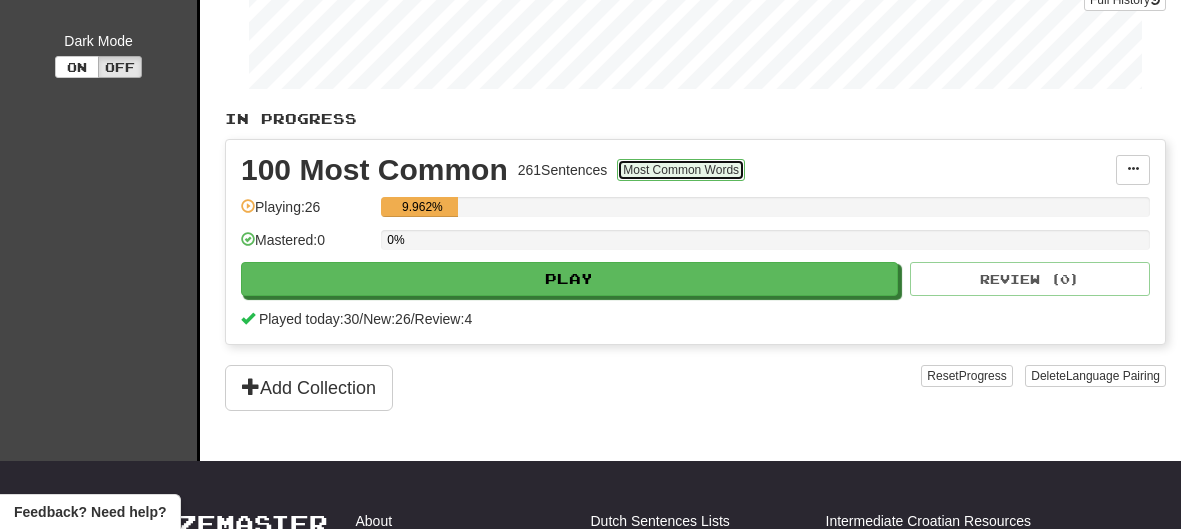 click on "Most Common Words" at bounding box center (681, 170) 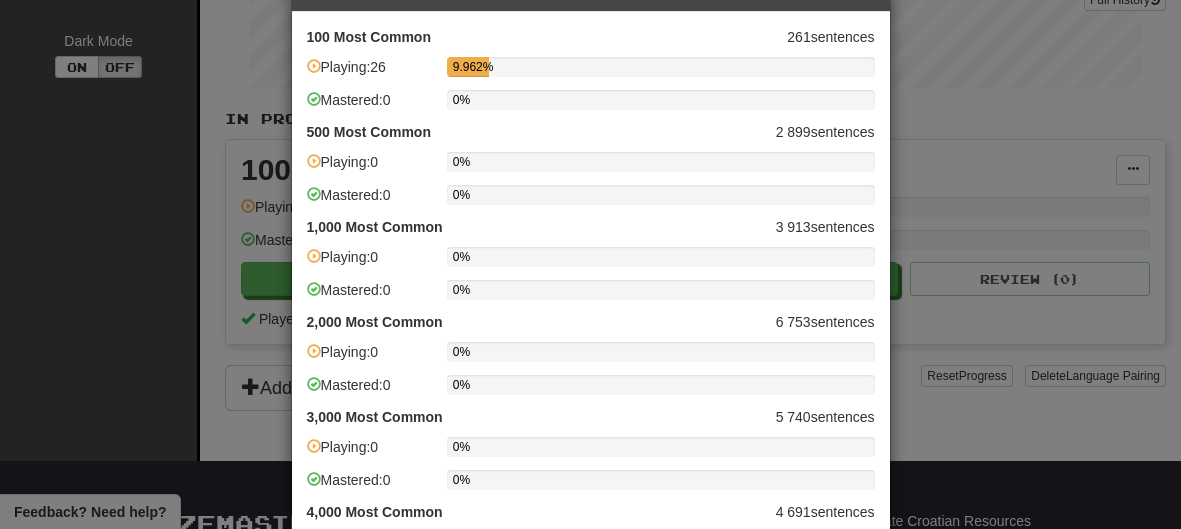 scroll, scrollTop: 0, scrollLeft: 0, axis: both 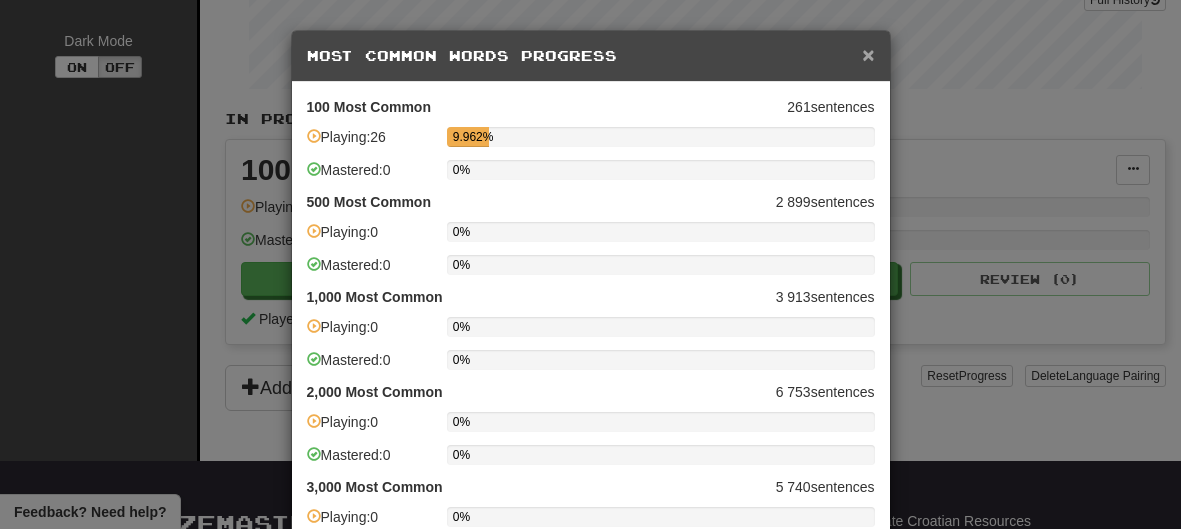 click on "×" at bounding box center (868, 54) 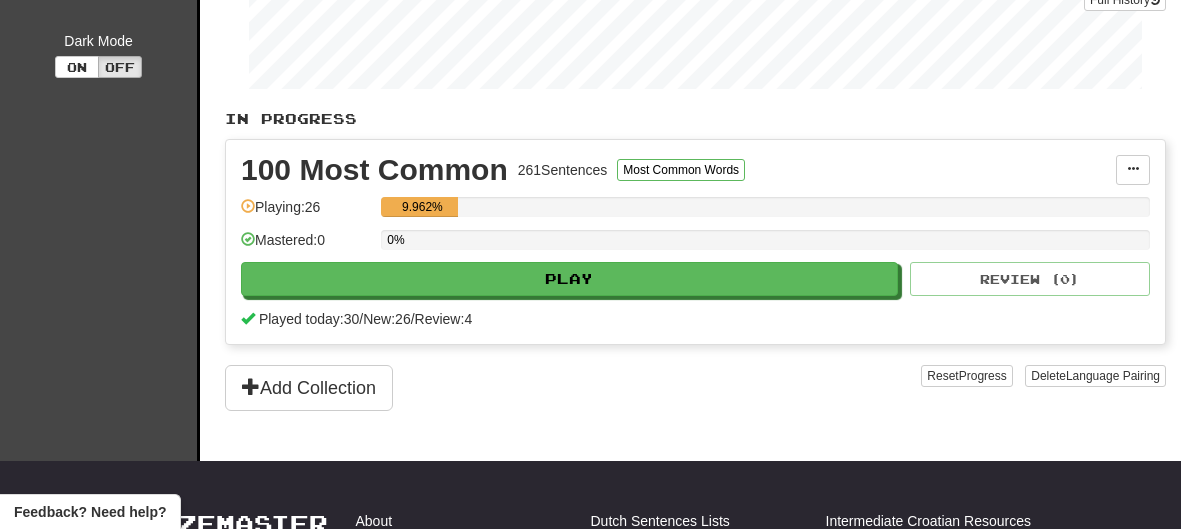 scroll, scrollTop: 0, scrollLeft: 0, axis: both 